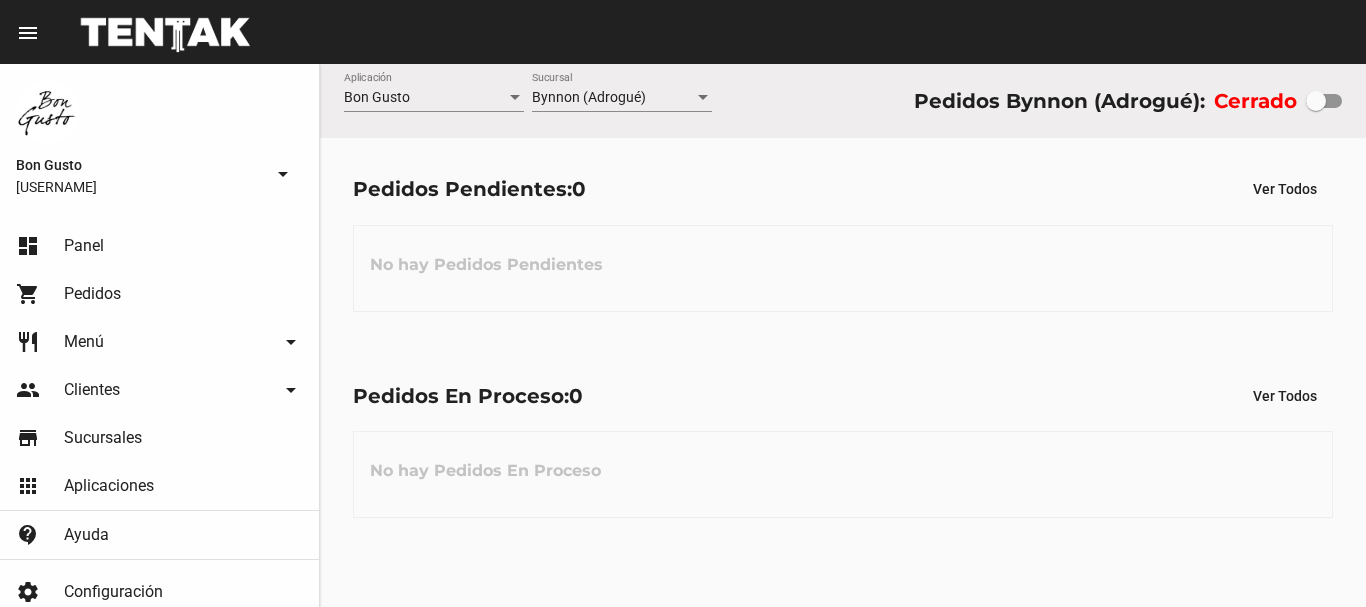 scroll, scrollTop: 0, scrollLeft: 0, axis: both 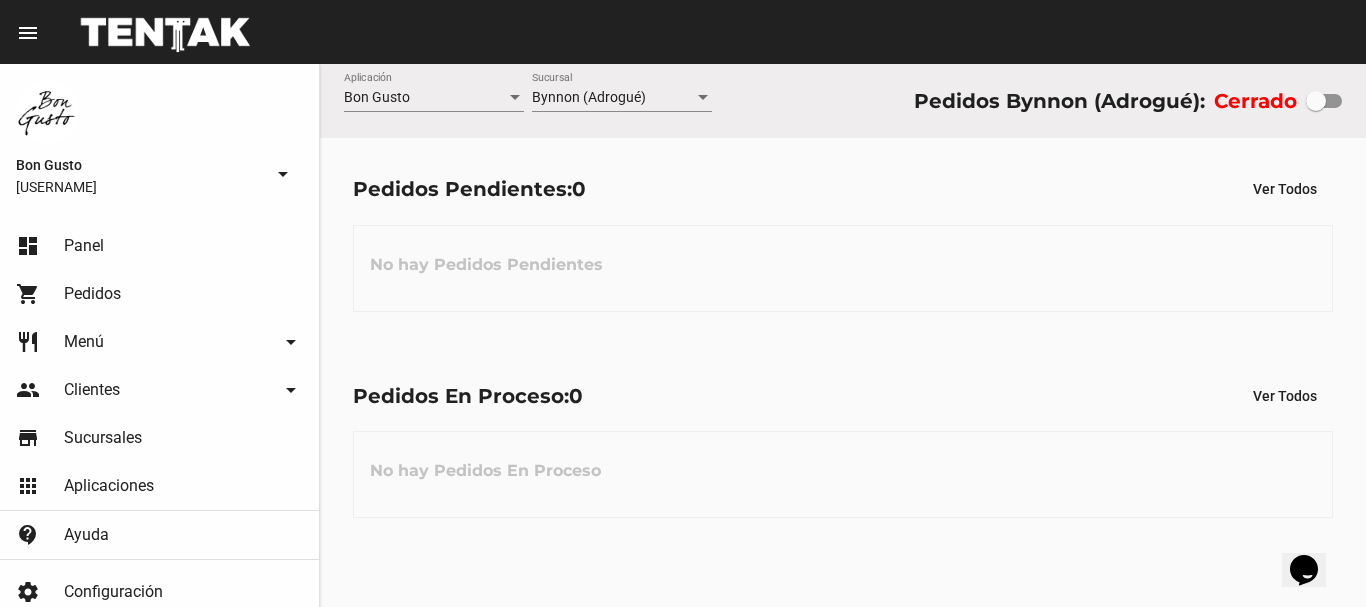click at bounding box center [1316, 101] 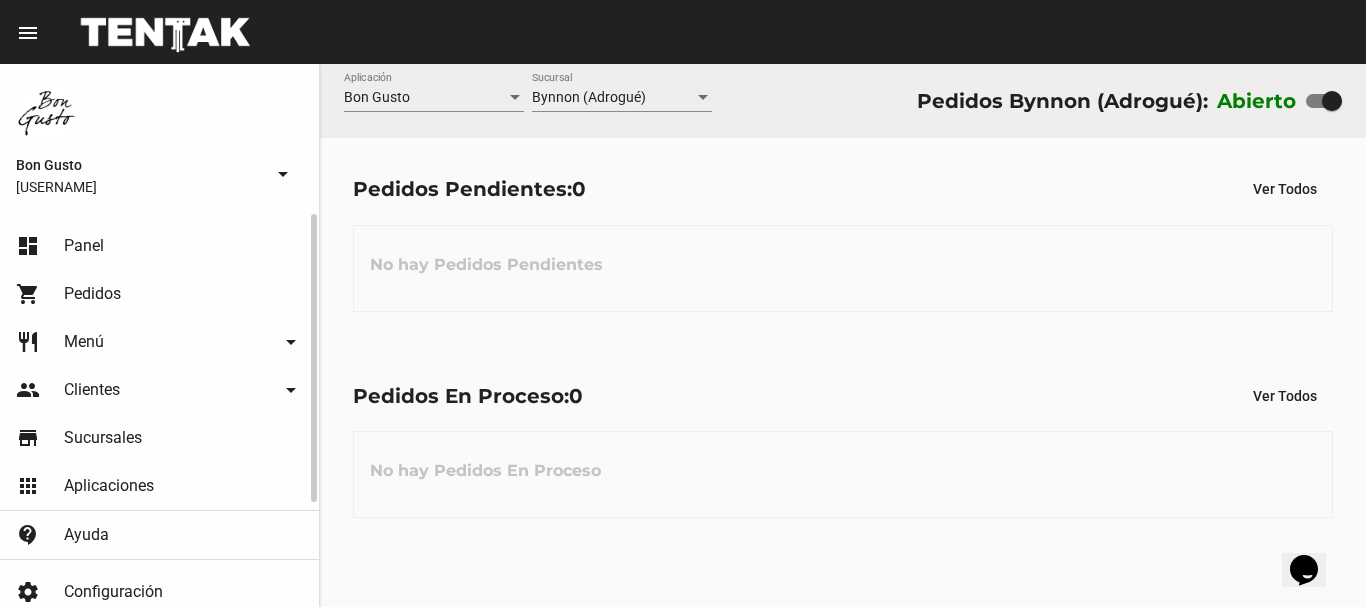 click on "Pedidos" 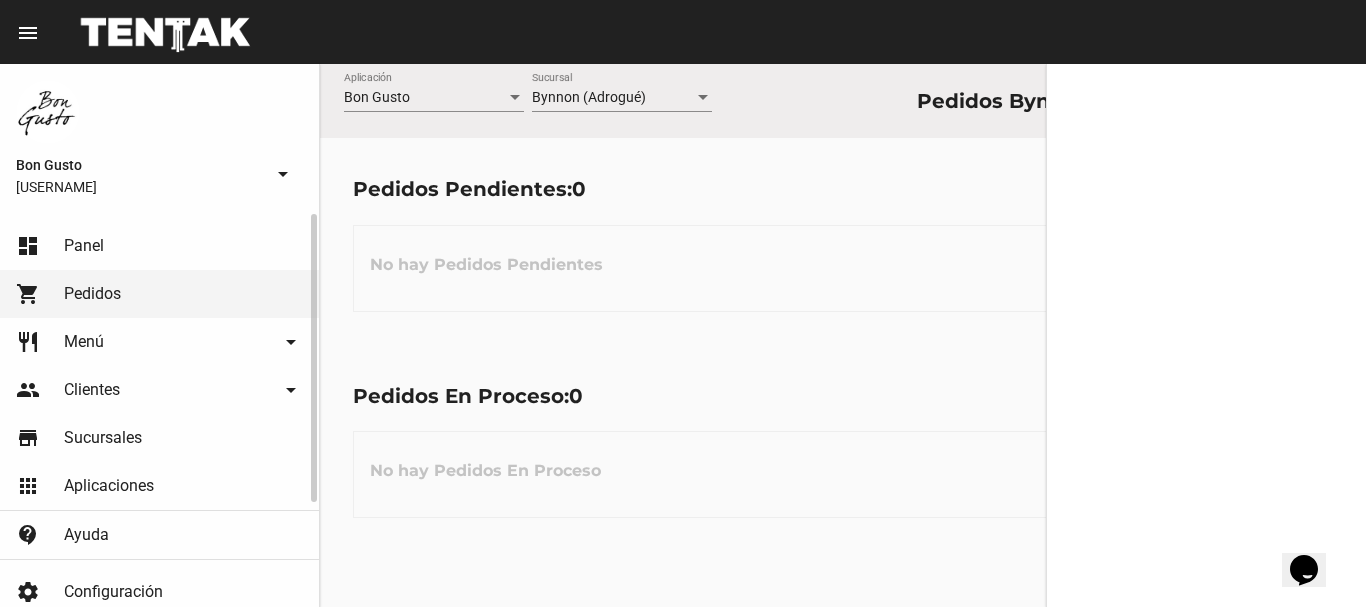 click on "dashboard Panel" 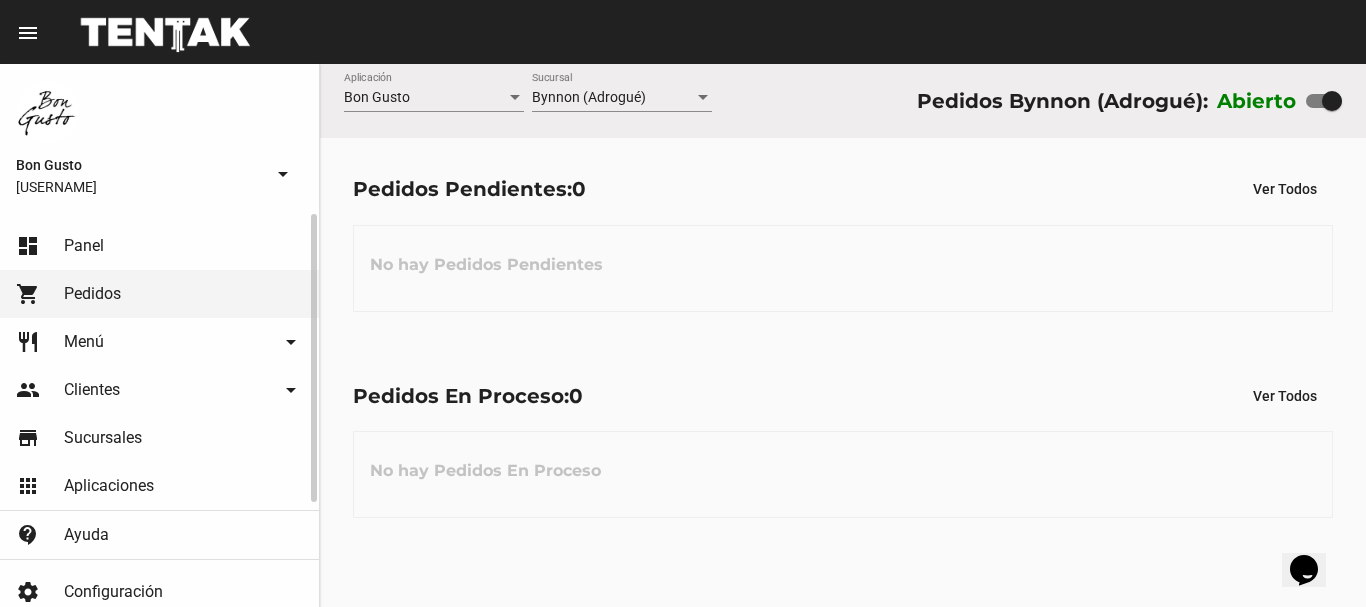 click on "shopping_cart Pedidos" 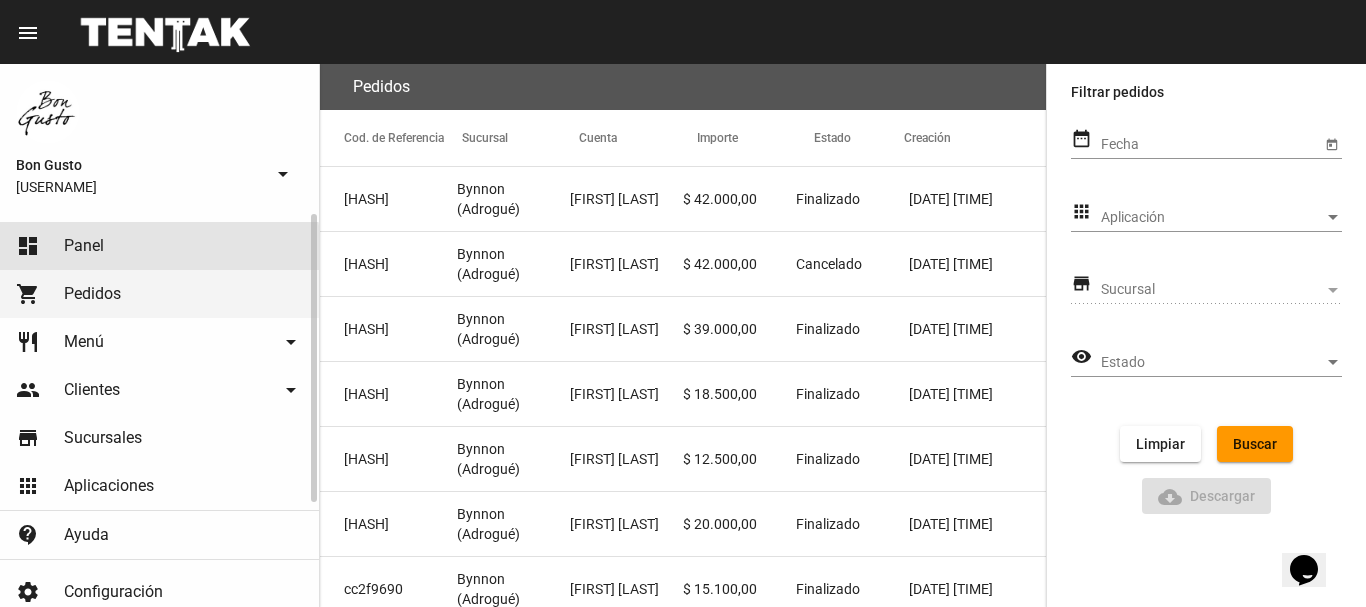 click on "dashboard Panel" 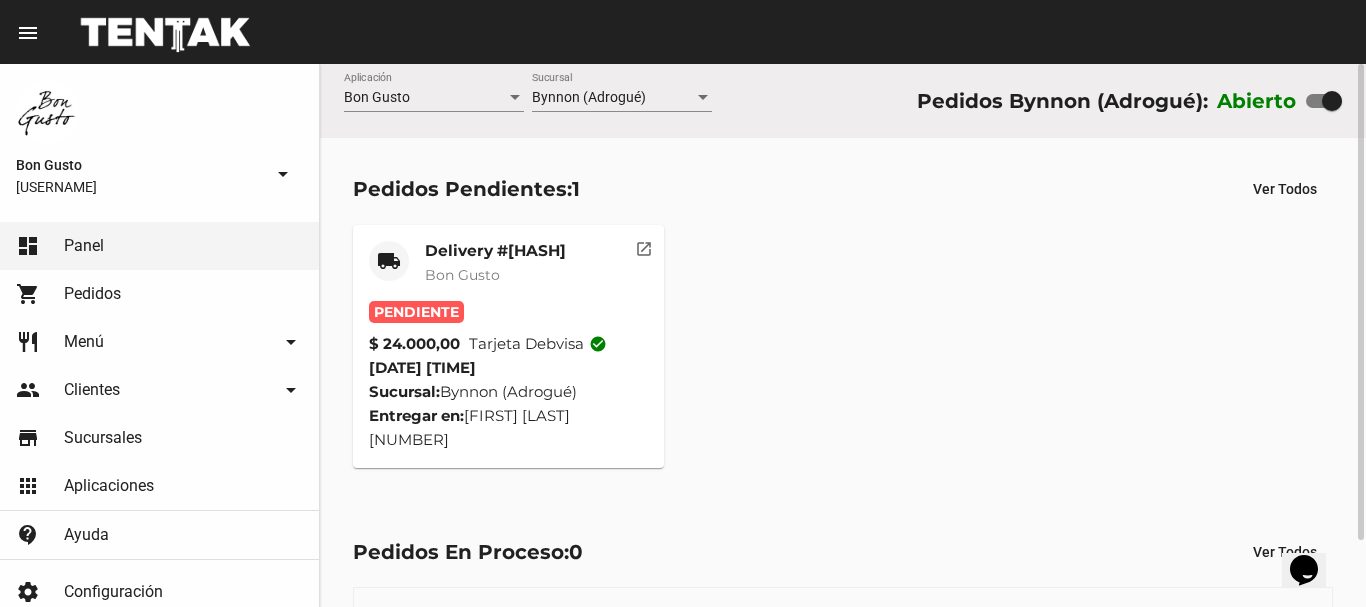 click on "open_in_new" 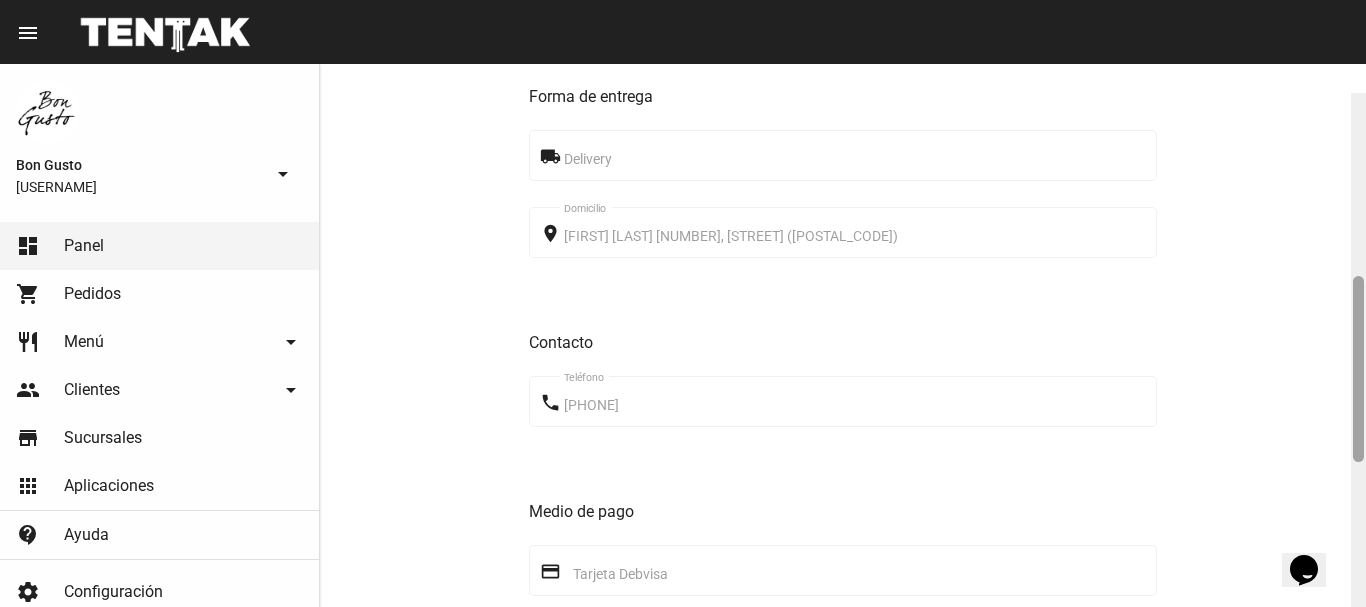 scroll, scrollTop: 534, scrollLeft: 0, axis: vertical 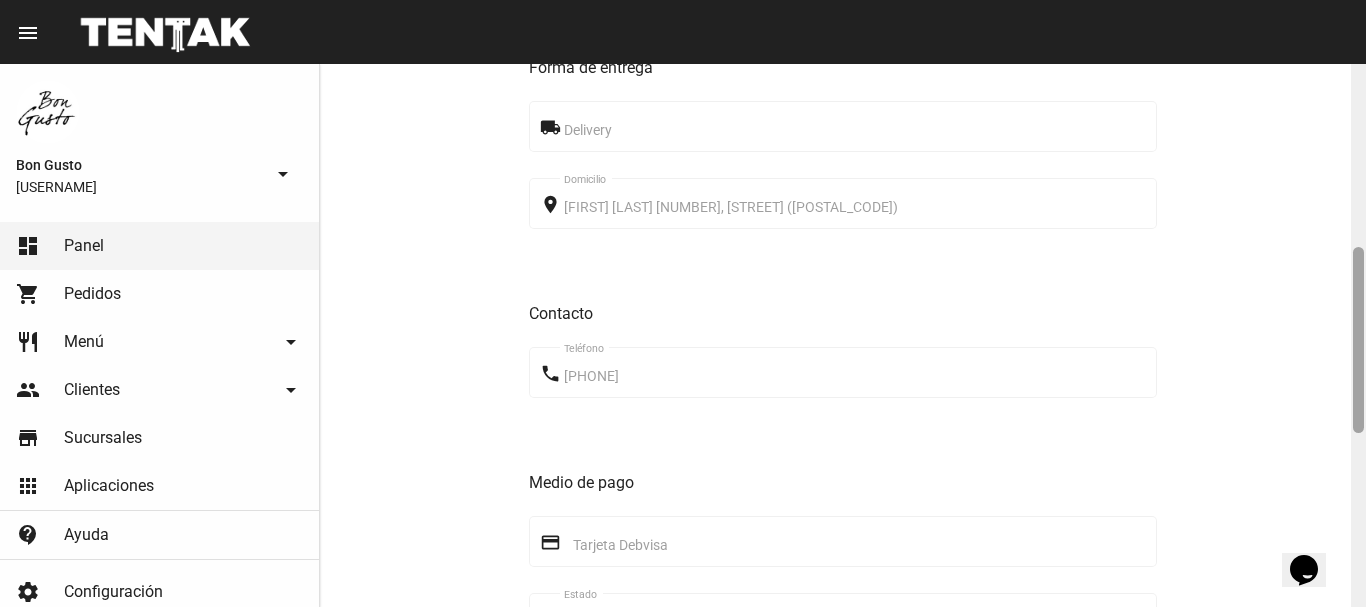 drag, startPoint x: 1357, startPoint y: 103, endPoint x: 1352, endPoint y: 287, distance: 184.06792 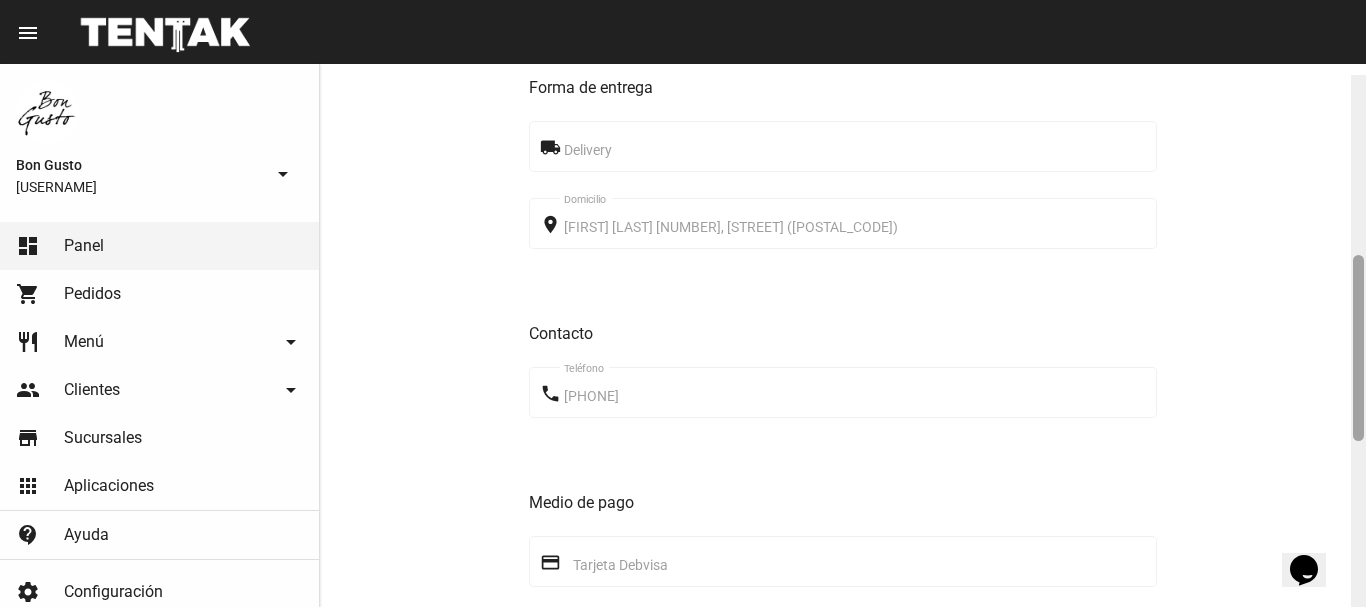 scroll, scrollTop: 511, scrollLeft: 0, axis: vertical 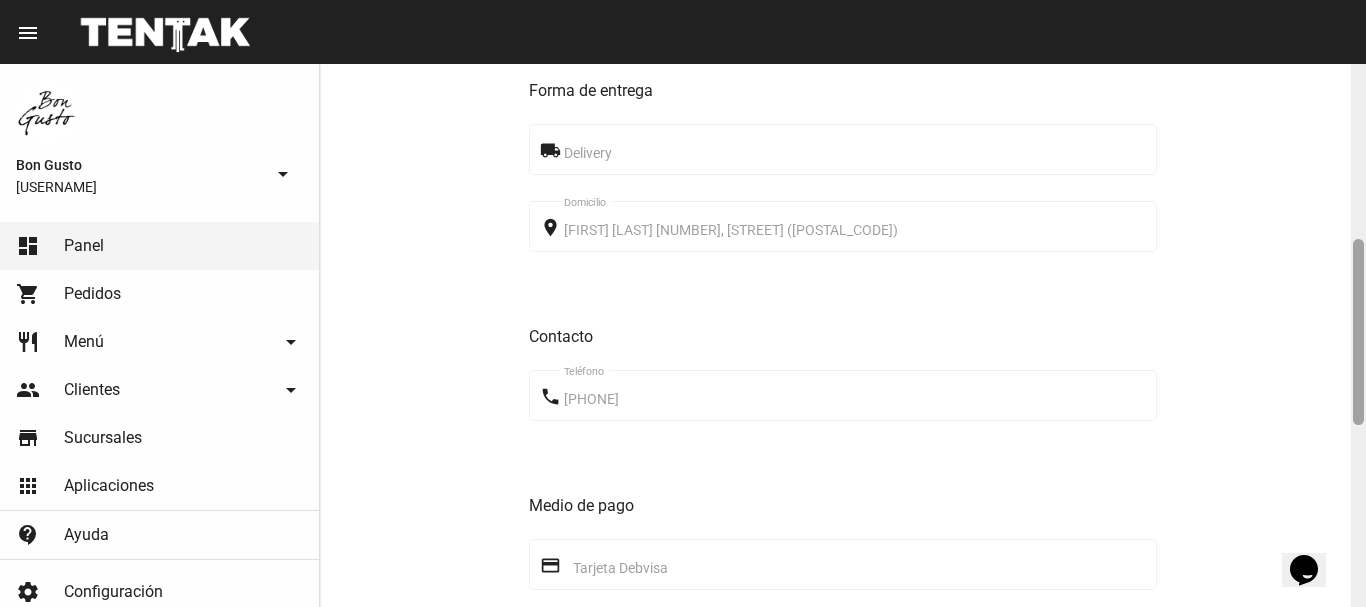 click 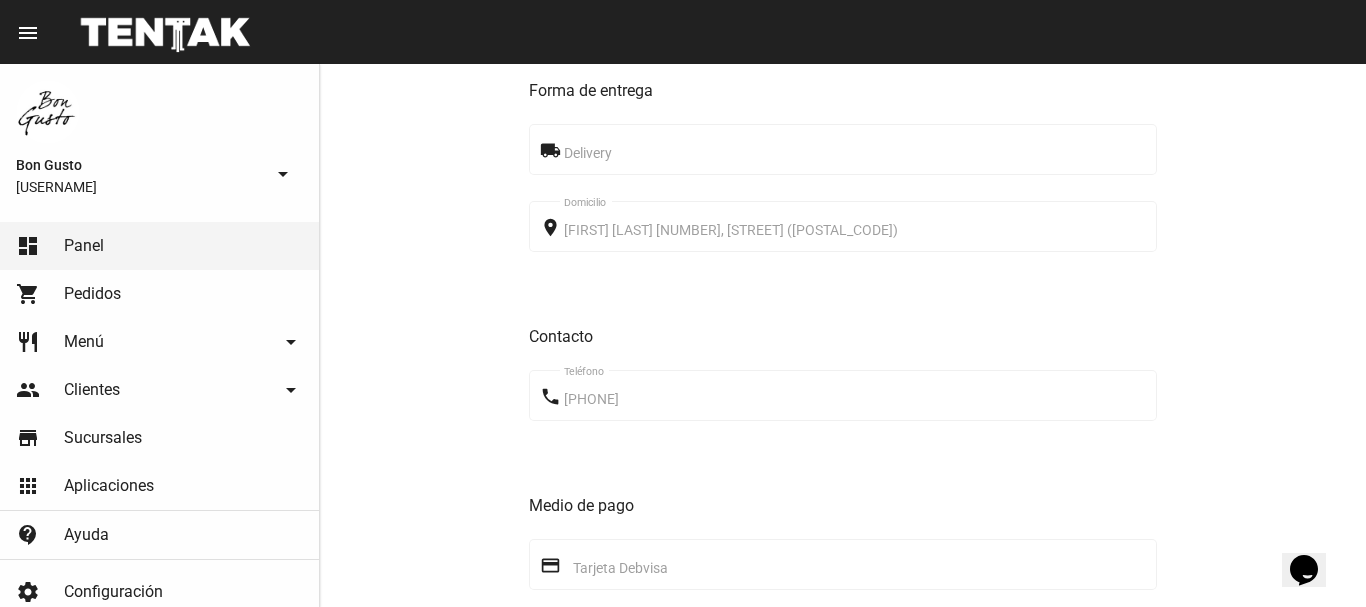 scroll, scrollTop: 1037, scrollLeft: 0, axis: vertical 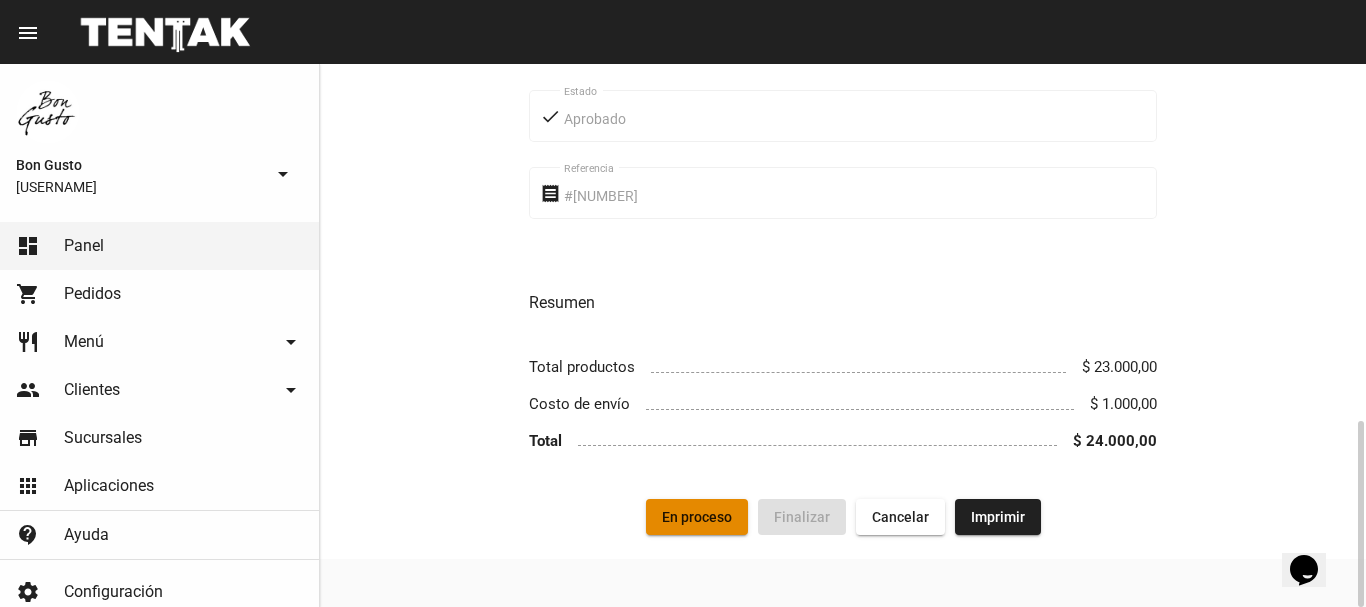 click on "En proceso" 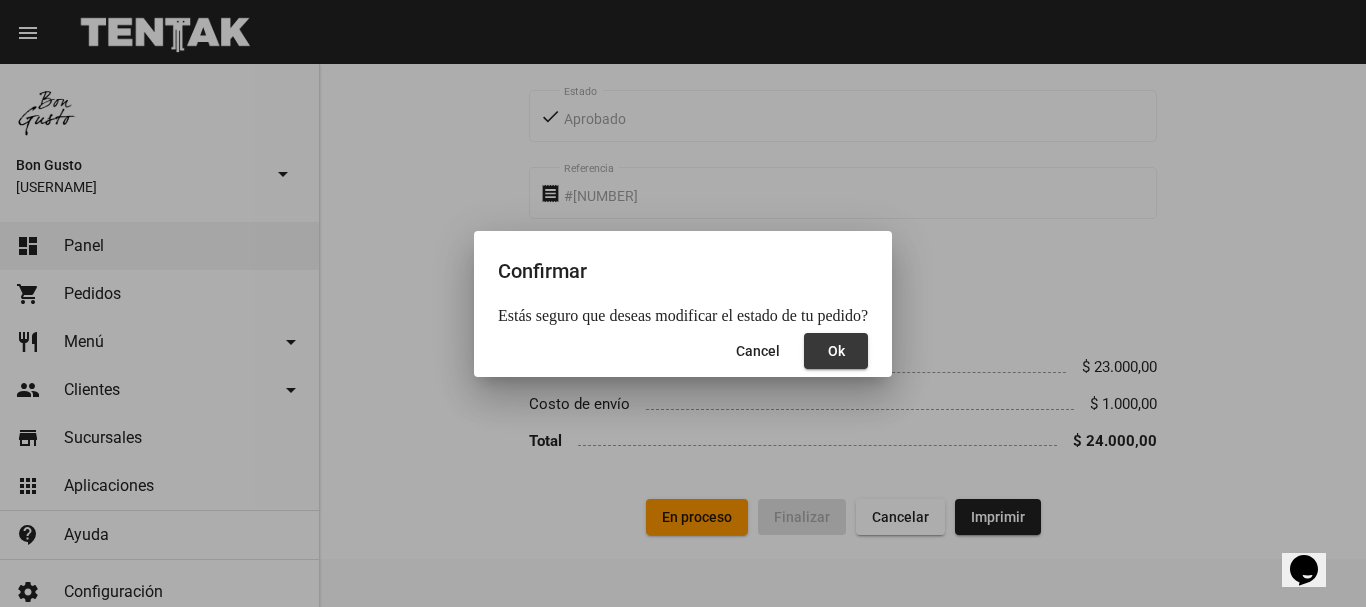 click on "Ok" 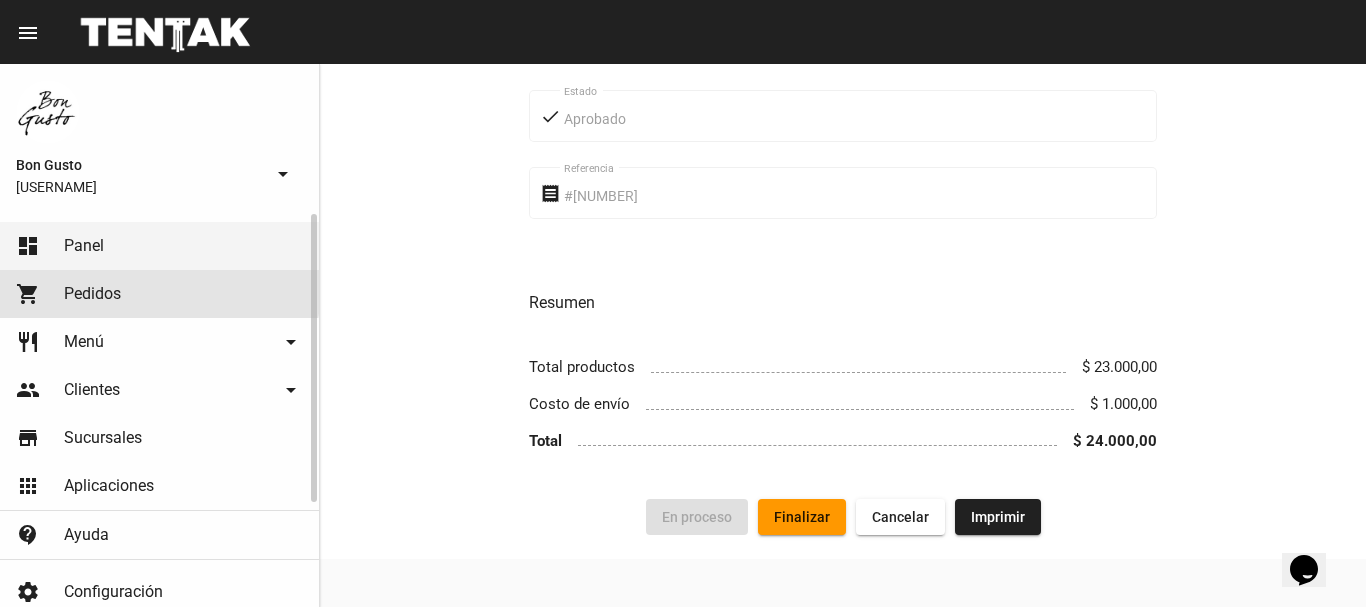 click on "Pedidos" 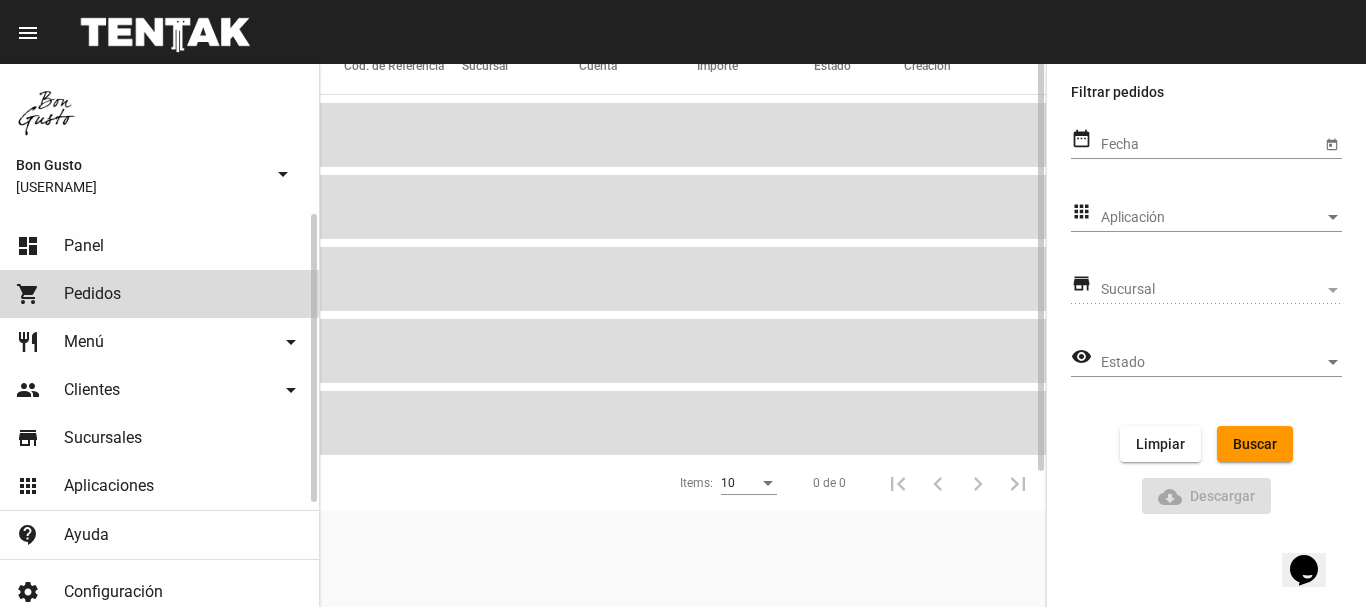 scroll, scrollTop: 0, scrollLeft: 0, axis: both 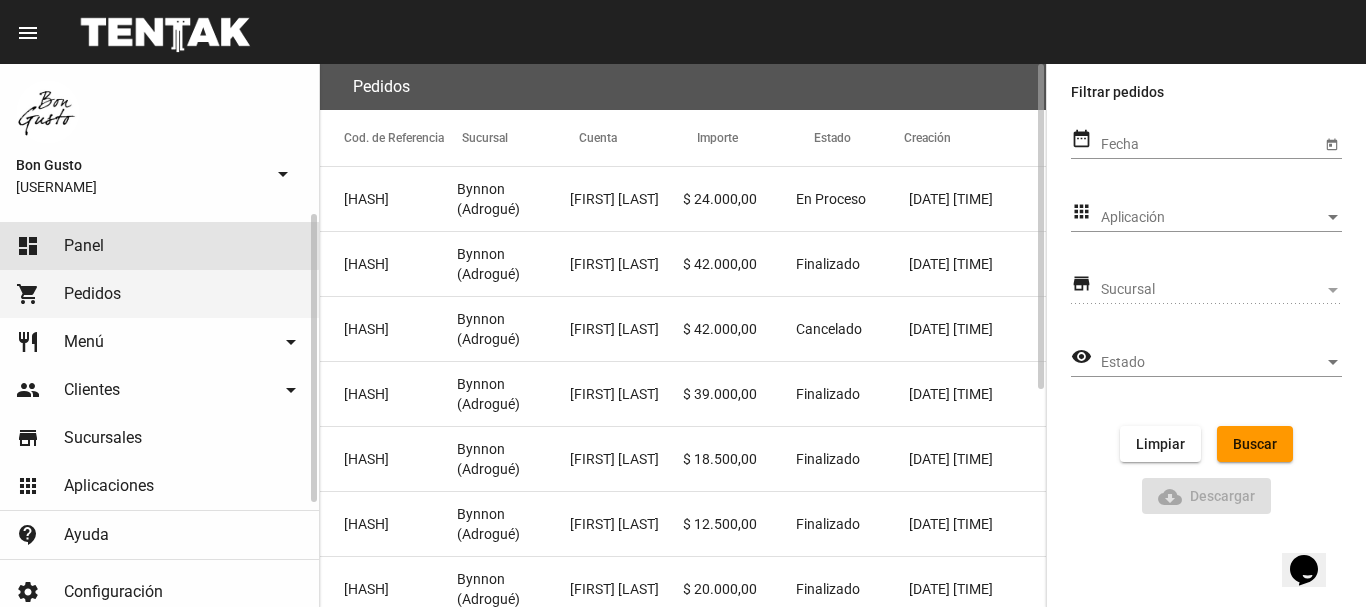 click on "Panel" 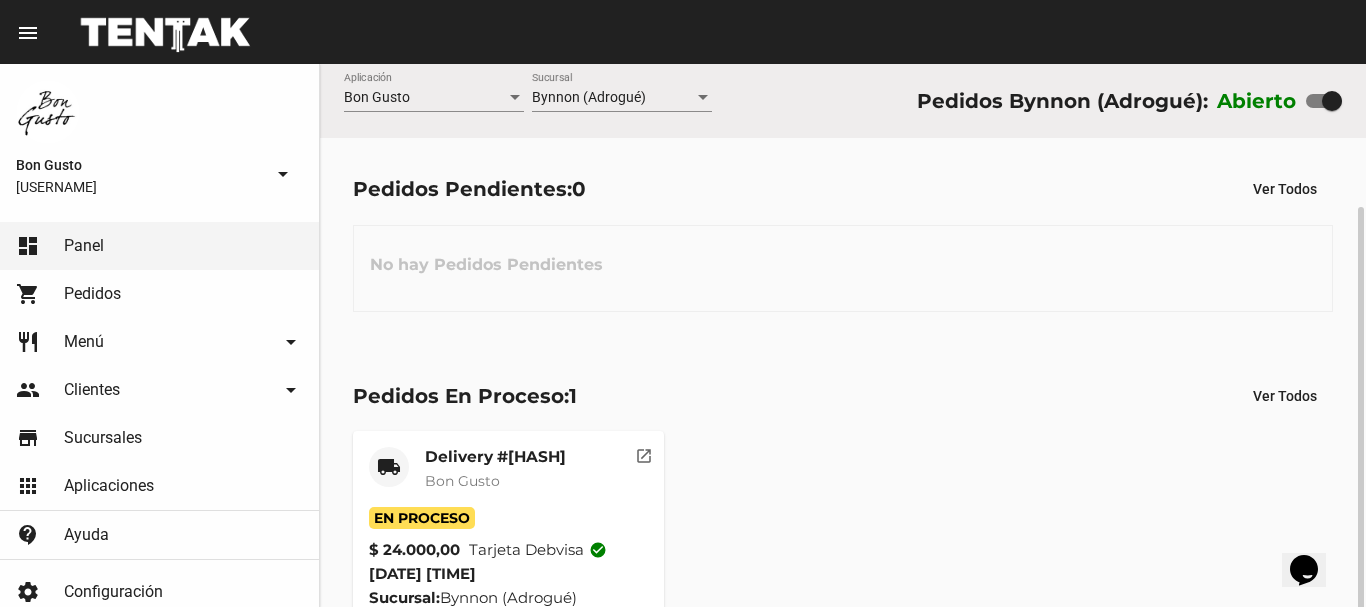 scroll, scrollTop: 76, scrollLeft: 0, axis: vertical 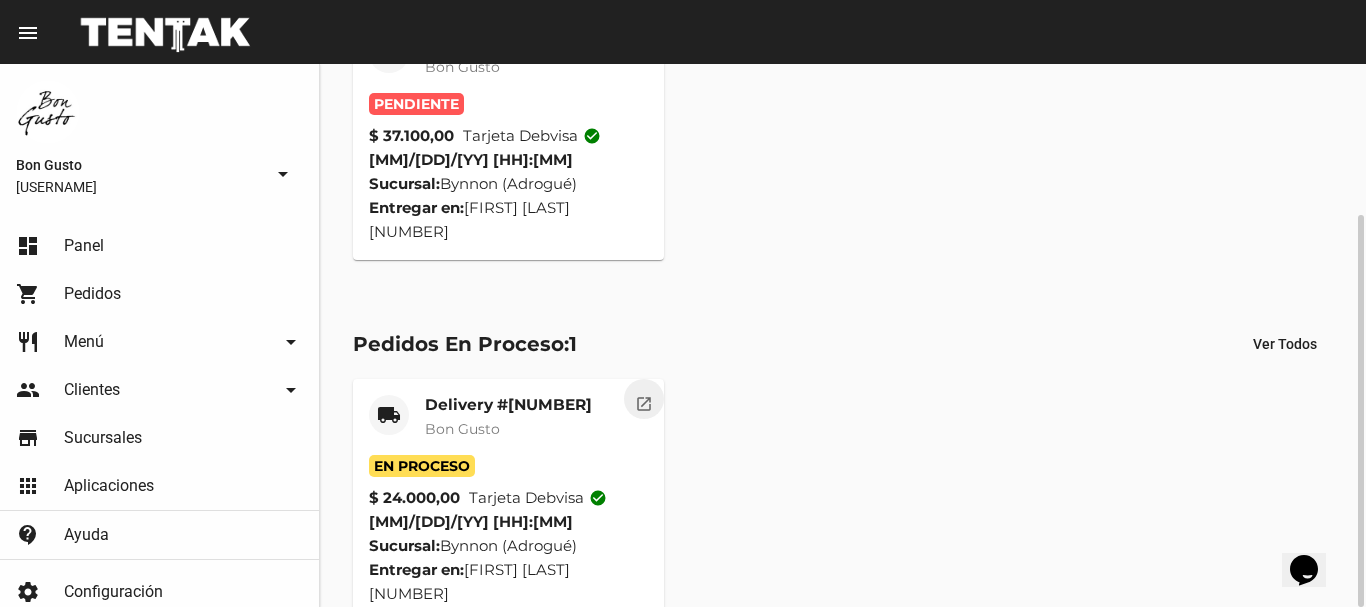 click on "open_in_new" 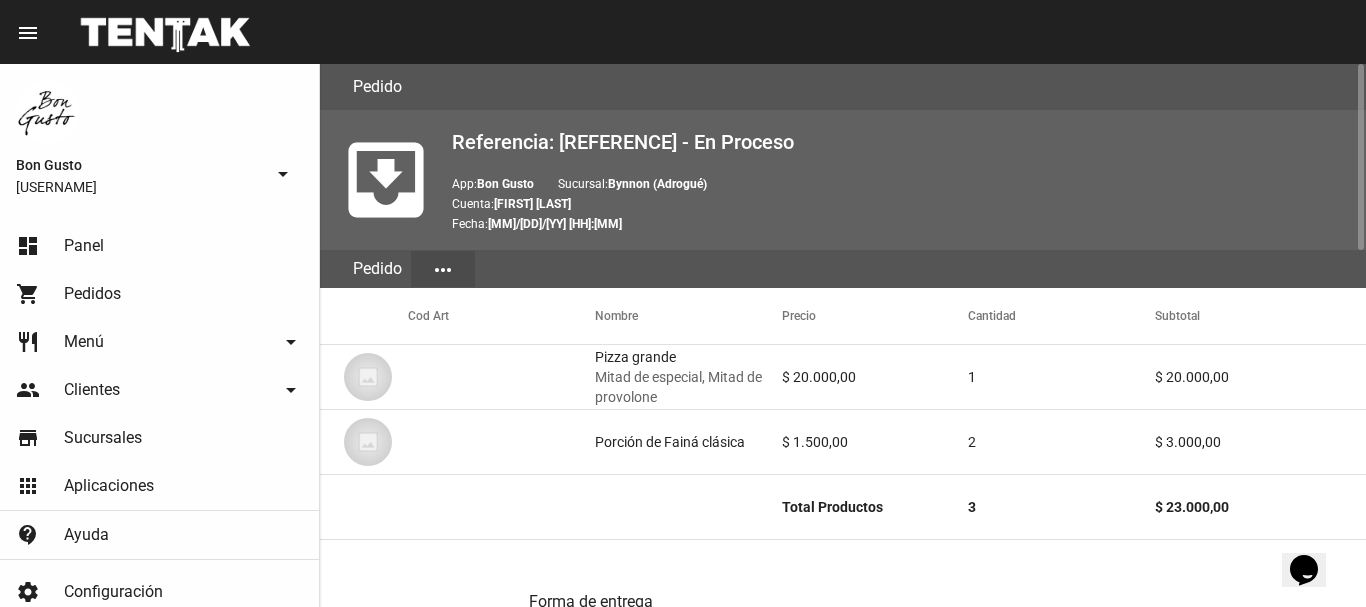 scroll, scrollTop: 1037, scrollLeft: 0, axis: vertical 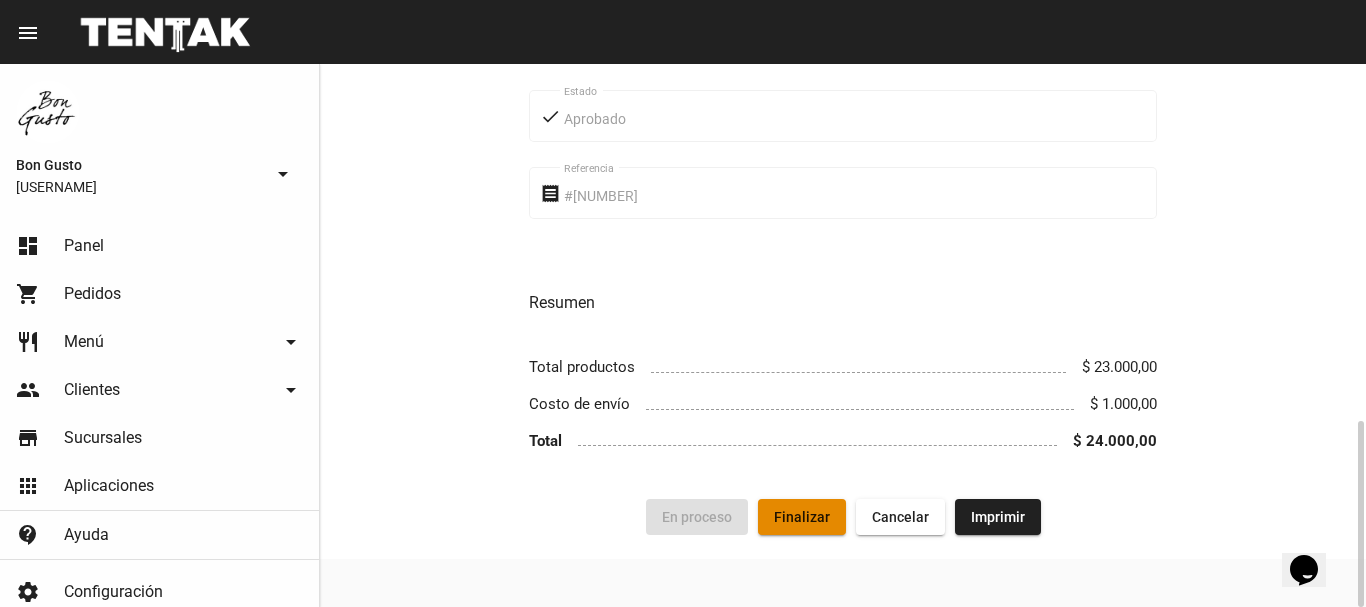 click on "Finalizar" 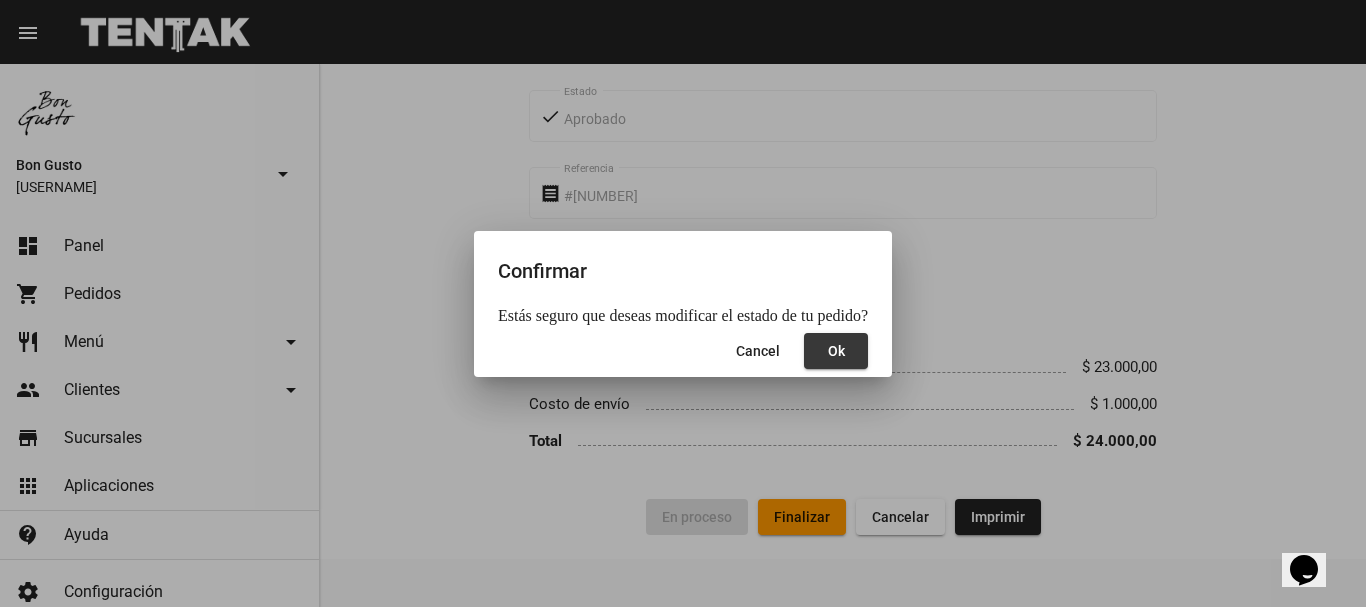 click on "Ok" 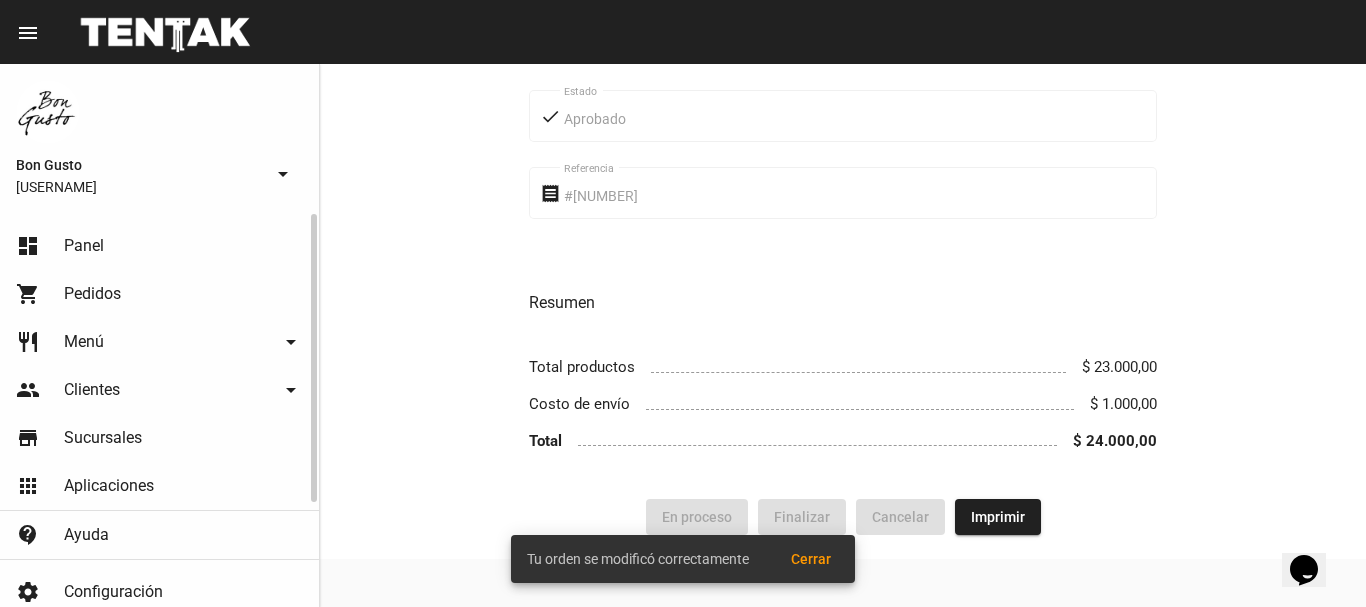 click on "shopping_cart Pedidos" 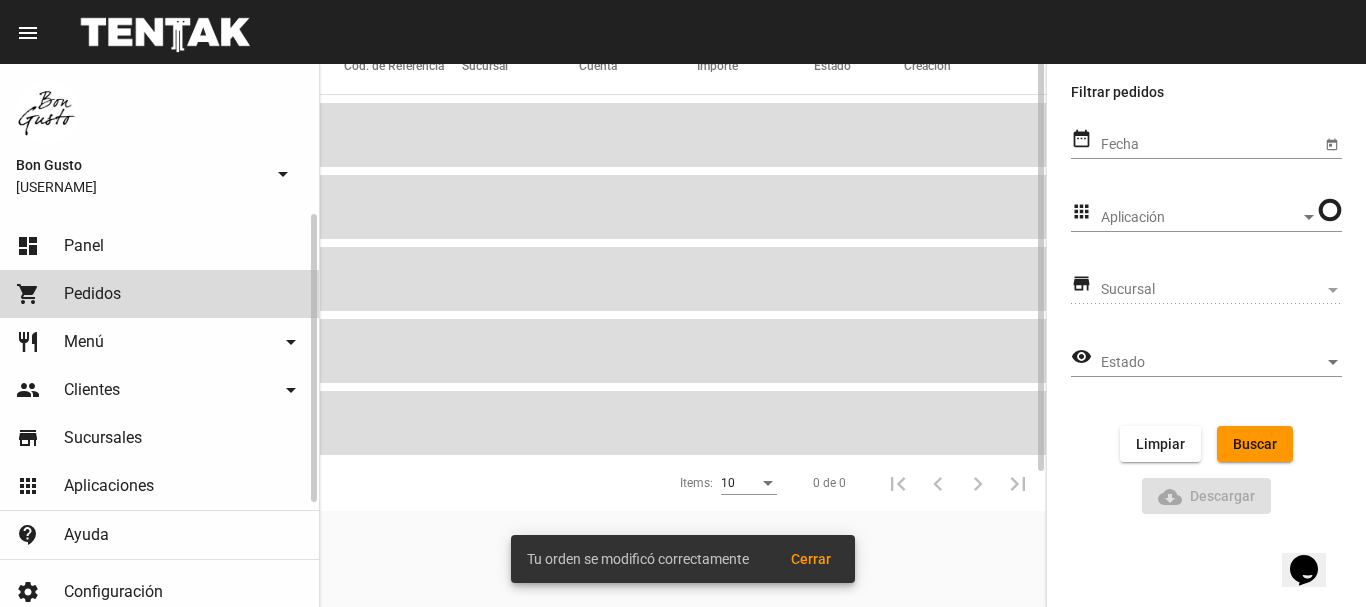 scroll, scrollTop: 0, scrollLeft: 0, axis: both 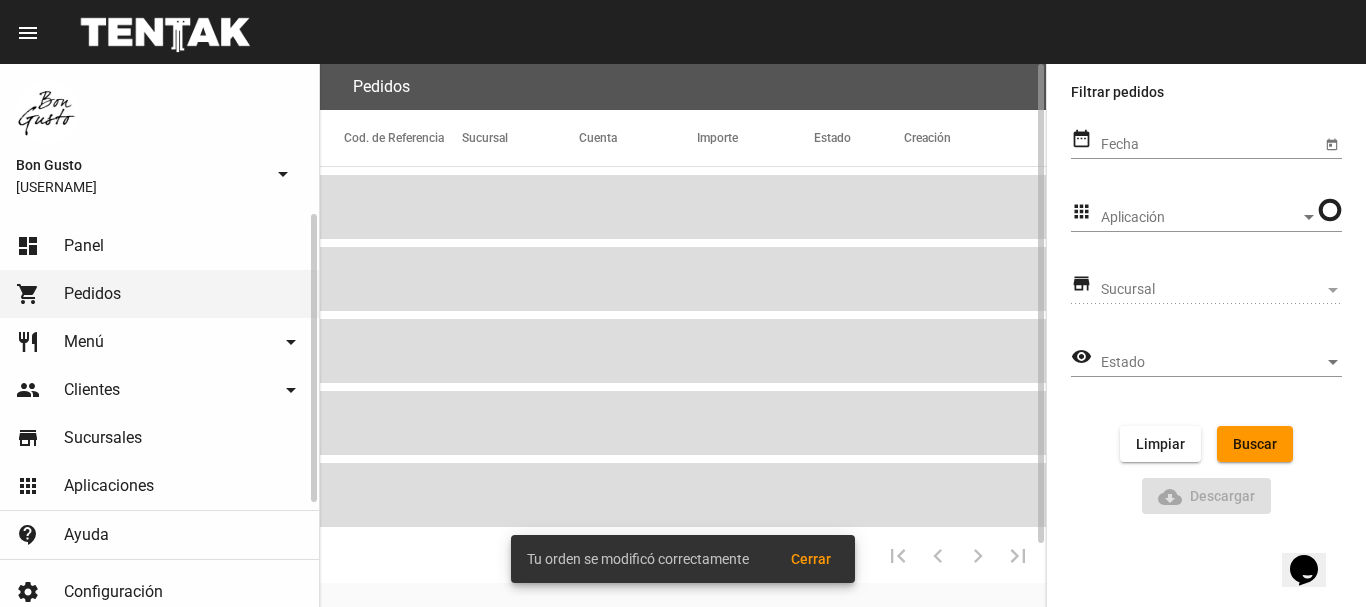 click on "dashboard Panel" 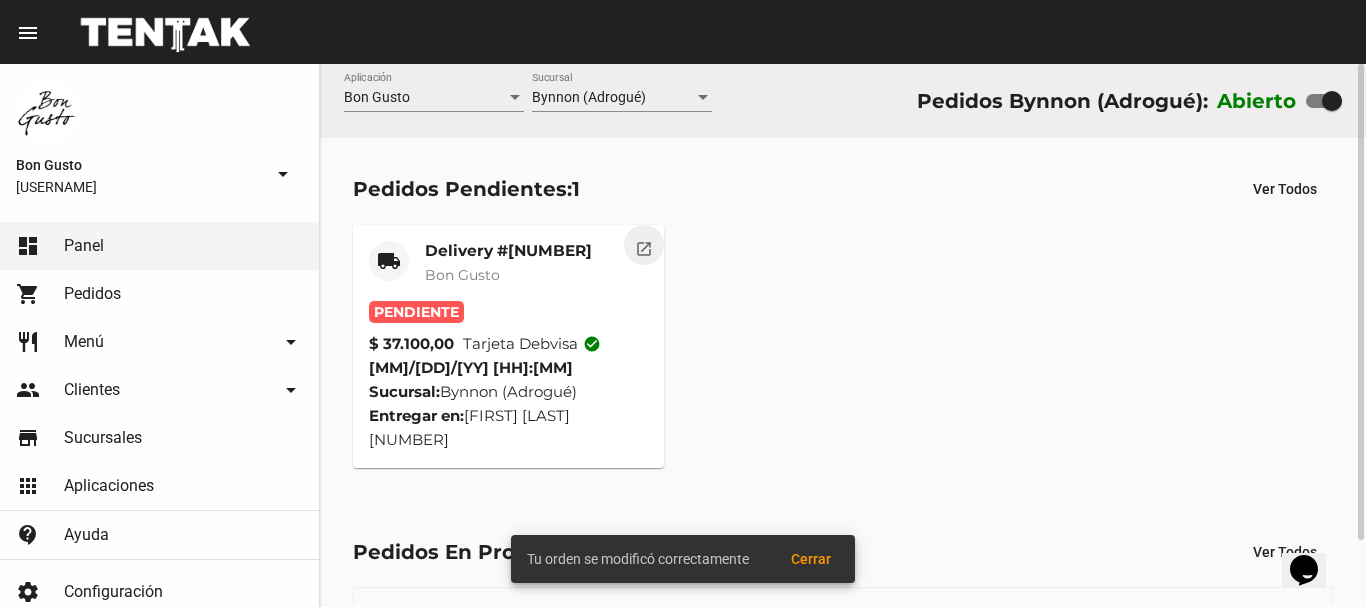click on "open_in_new" 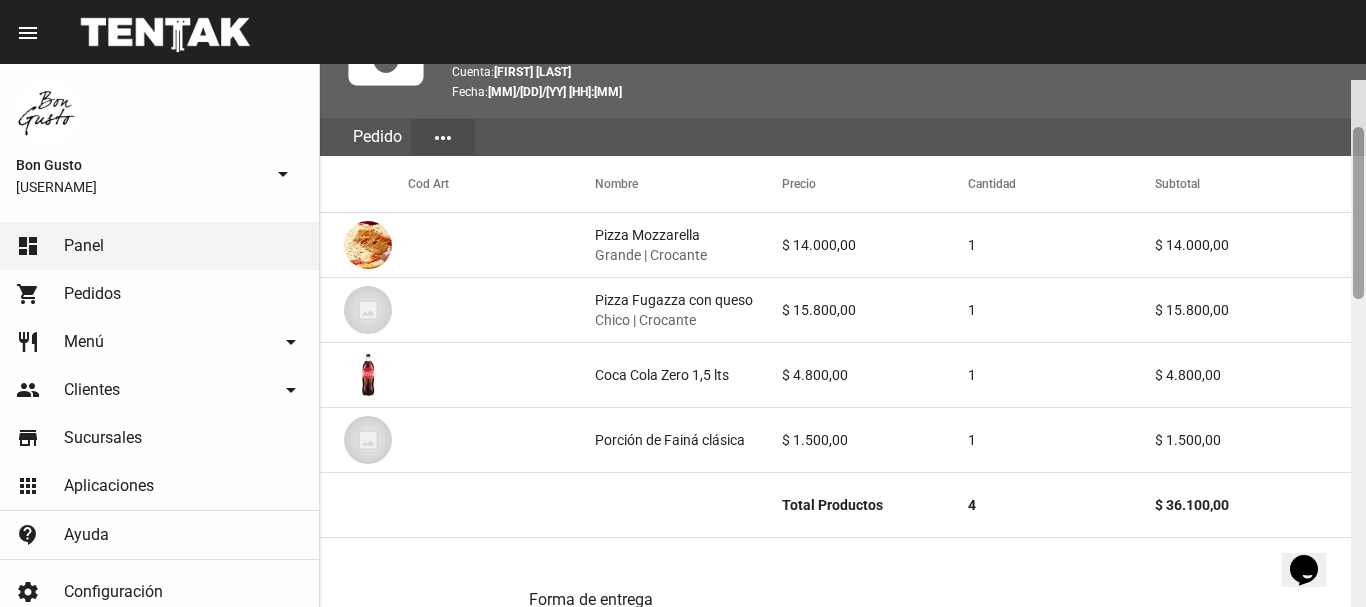 scroll, scrollTop: 223, scrollLeft: 0, axis: vertical 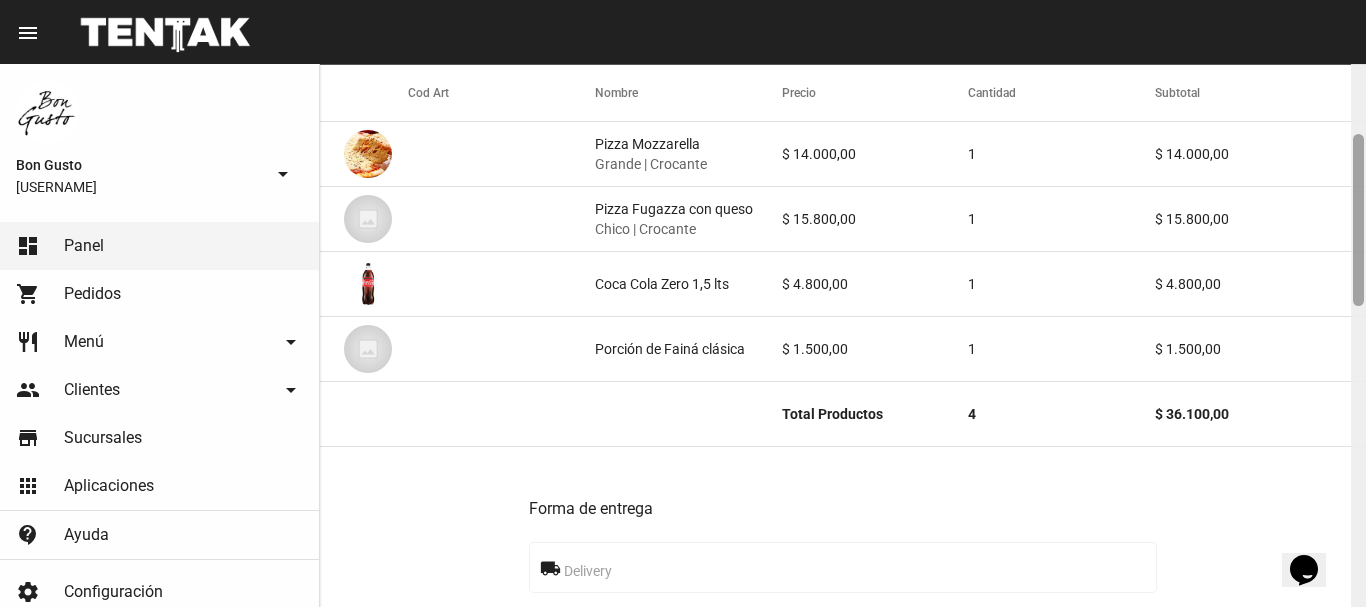 drag, startPoint x: 1357, startPoint y: 91, endPoint x: 1365, endPoint y: 162, distance: 71.44928 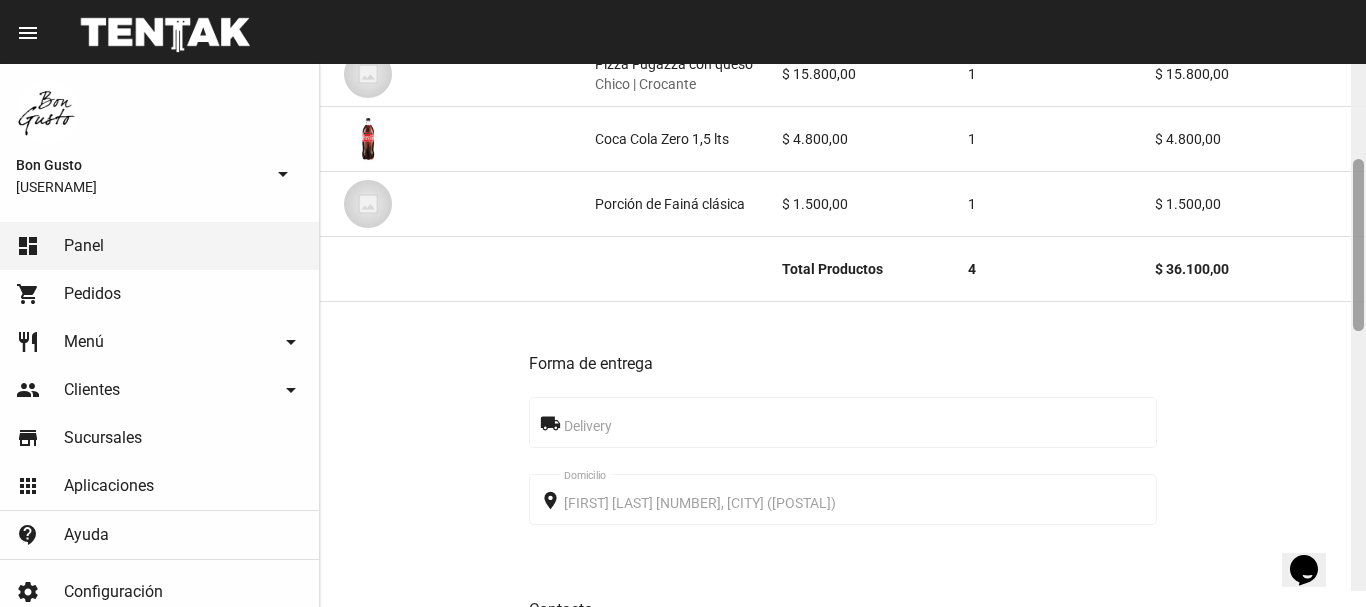scroll, scrollTop: 380, scrollLeft: 0, axis: vertical 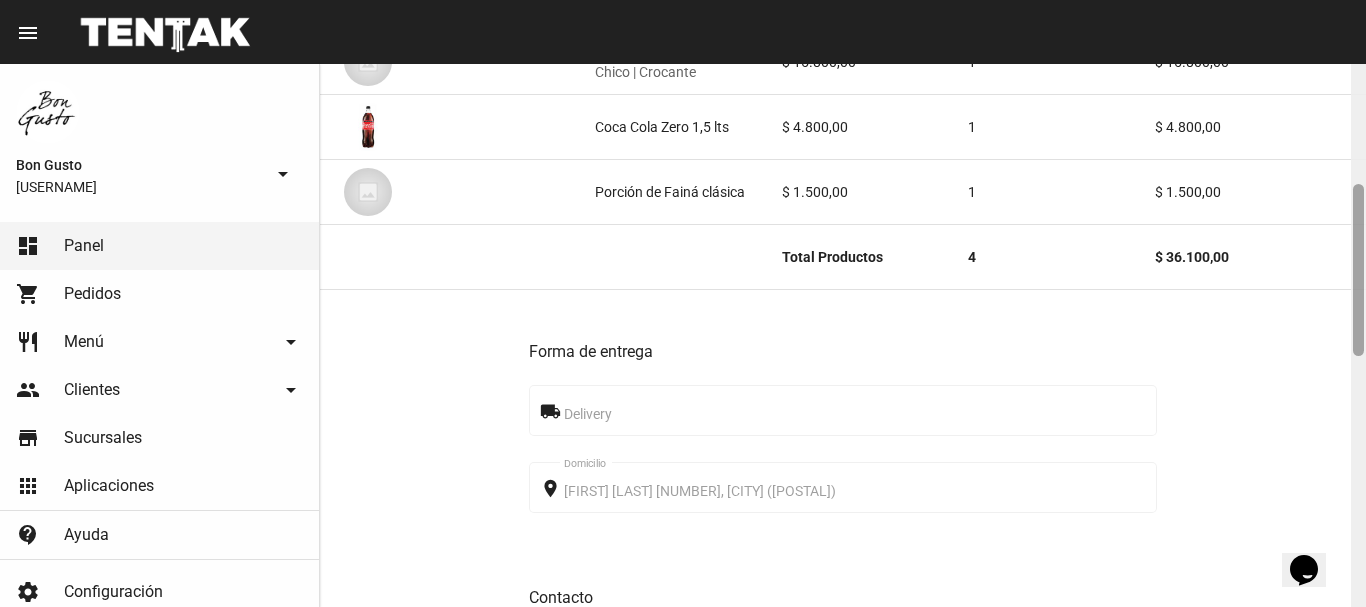 drag, startPoint x: 1361, startPoint y: 152, endPoint x: 1355, endPoint y: 202, distance: 50.358715 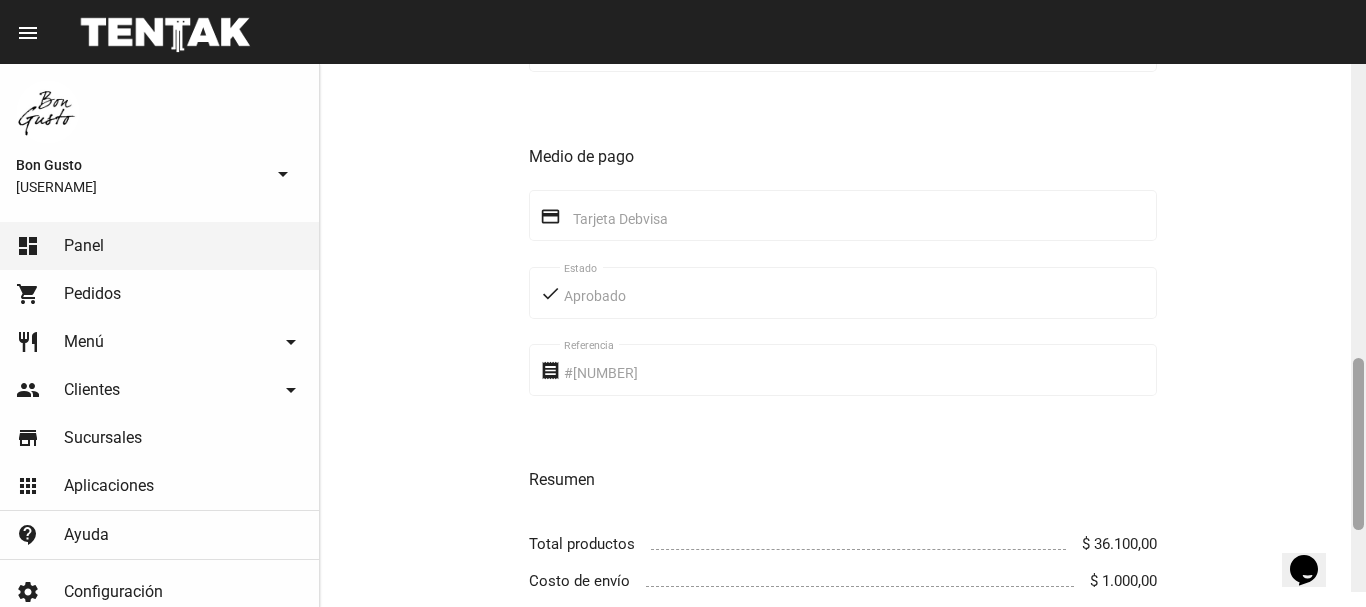 drag, startPoint x: 1359, startPoint y: 193, endPoint x: 1364, endPoint y: 388, distance: 195.06409 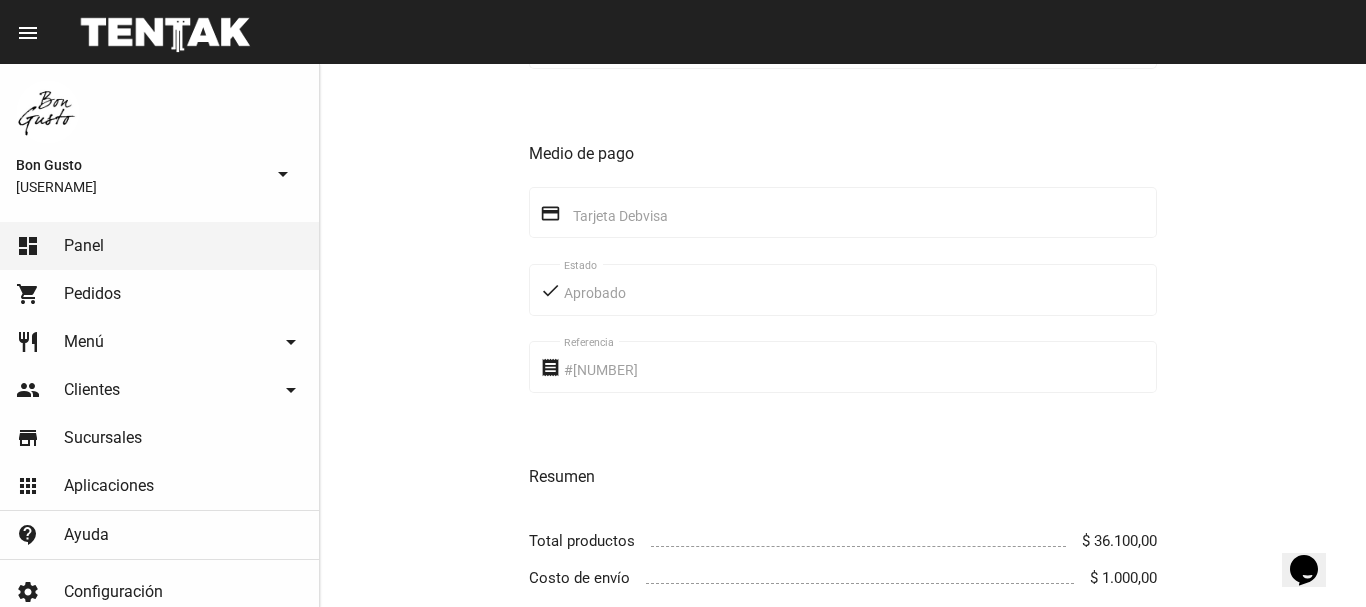 scroll, scrollTop: 1167, scrollLeft: 0, axis: vertical 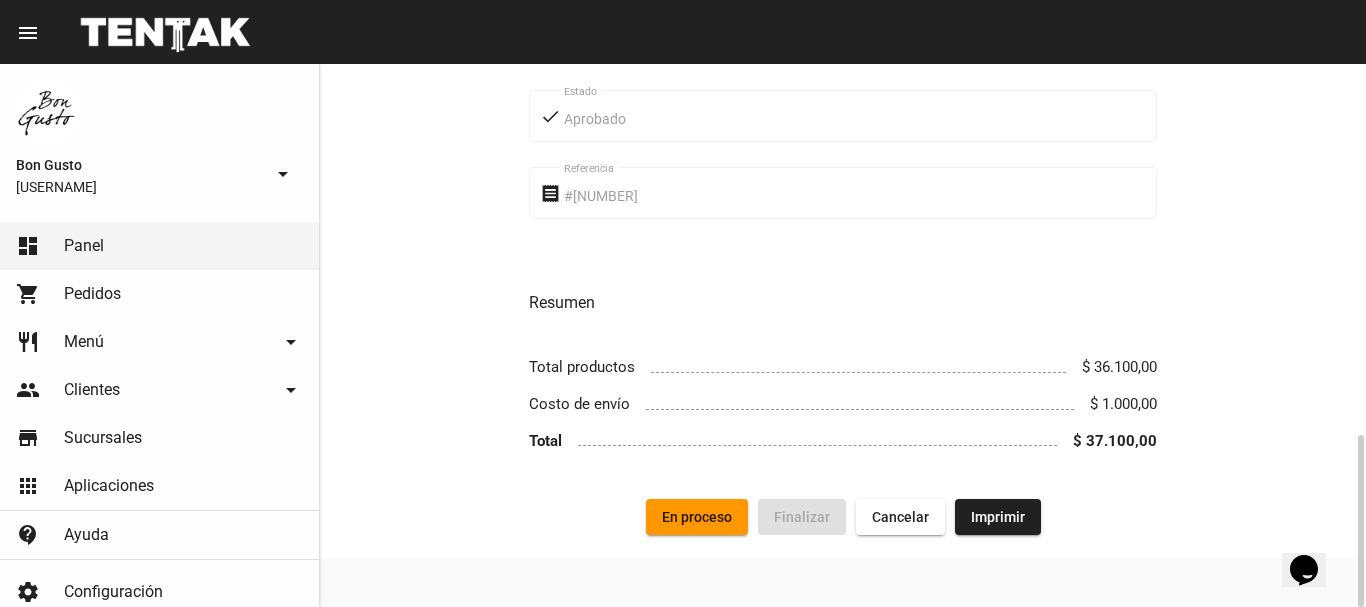 click on "En proceso" 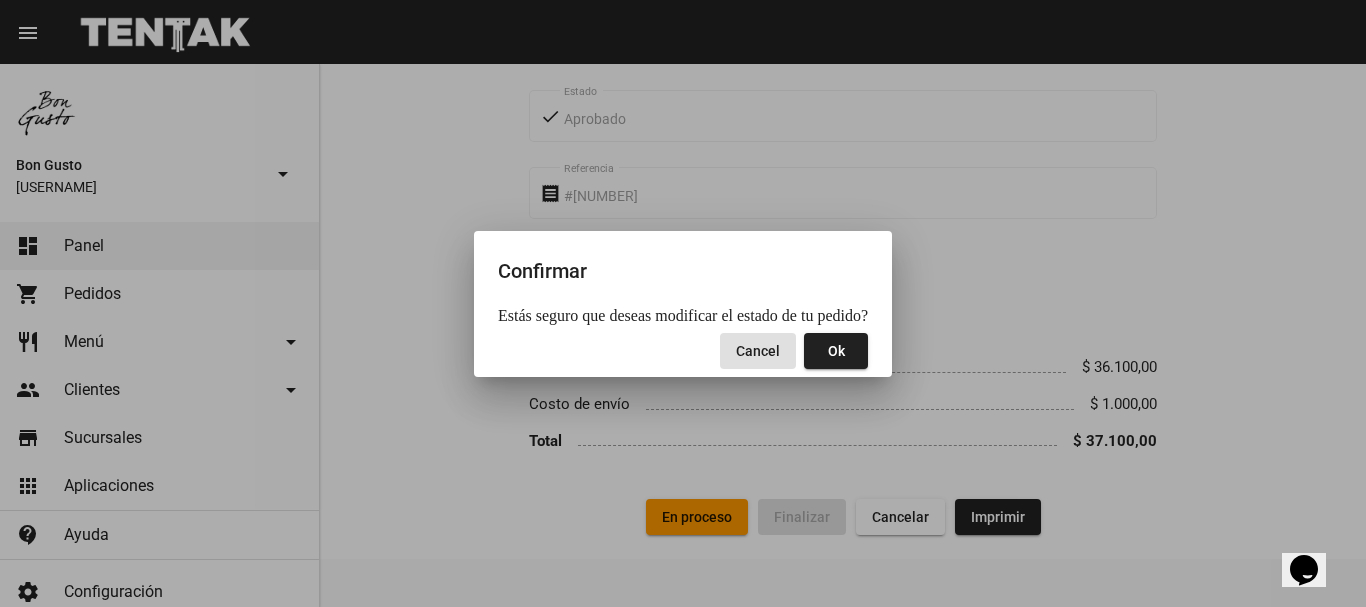click on "Ok" 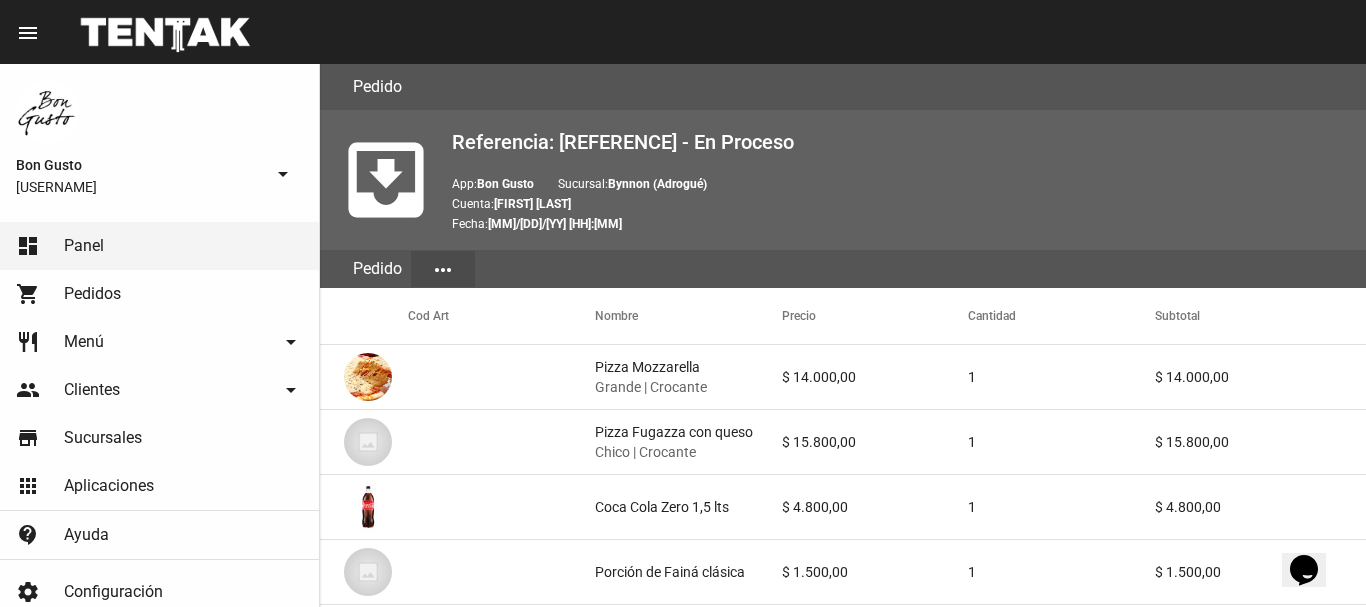 scroll, scrollTop: 667, scrollLeft: 0, axis: vertical 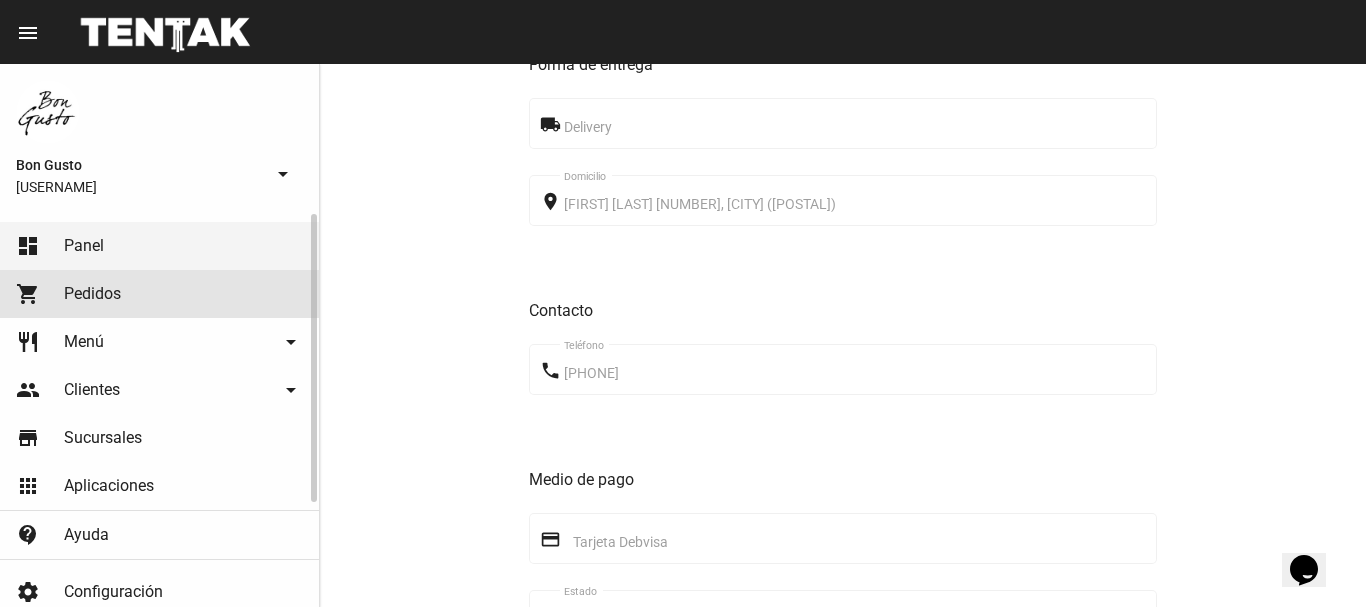 click on "shopping_cart Pedidos" 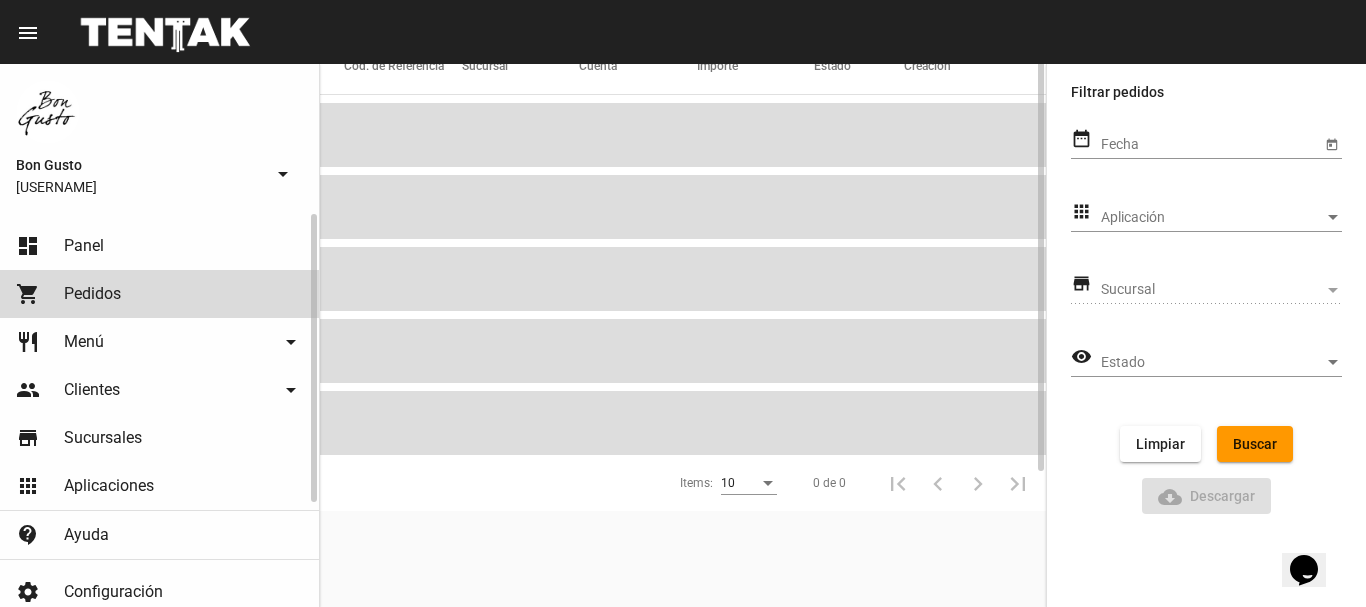 scroll, scrollTop: 0, scrollLeft: 0, axis: both 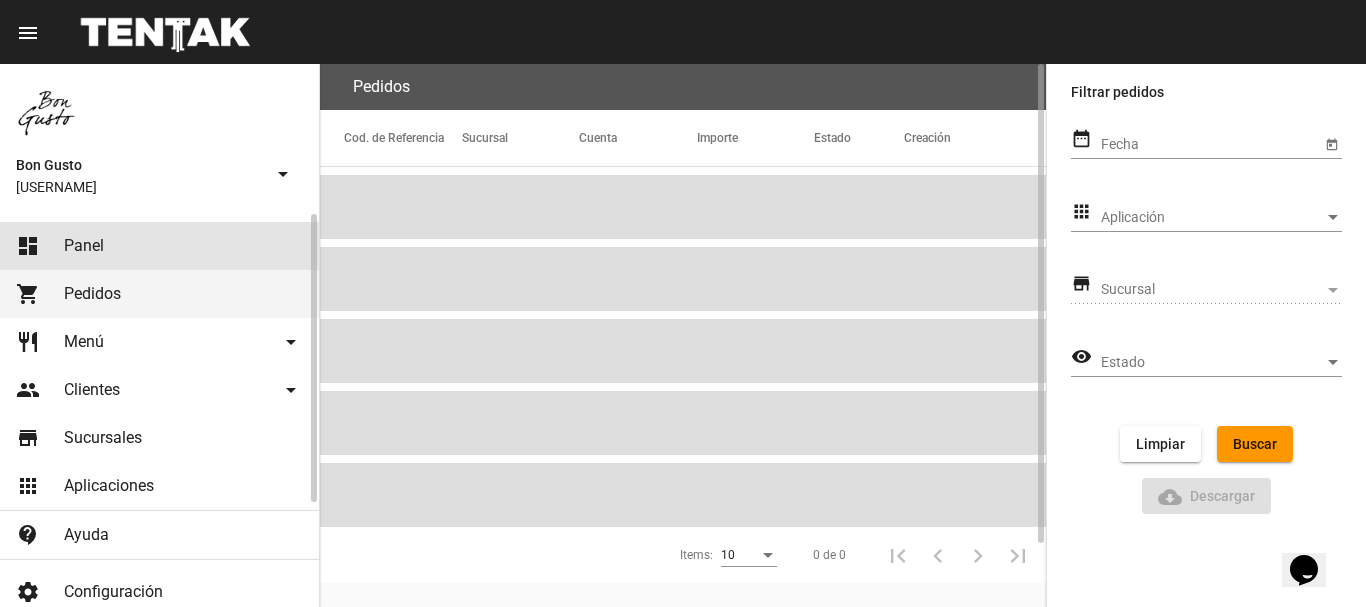 click on "dashboard Panel" 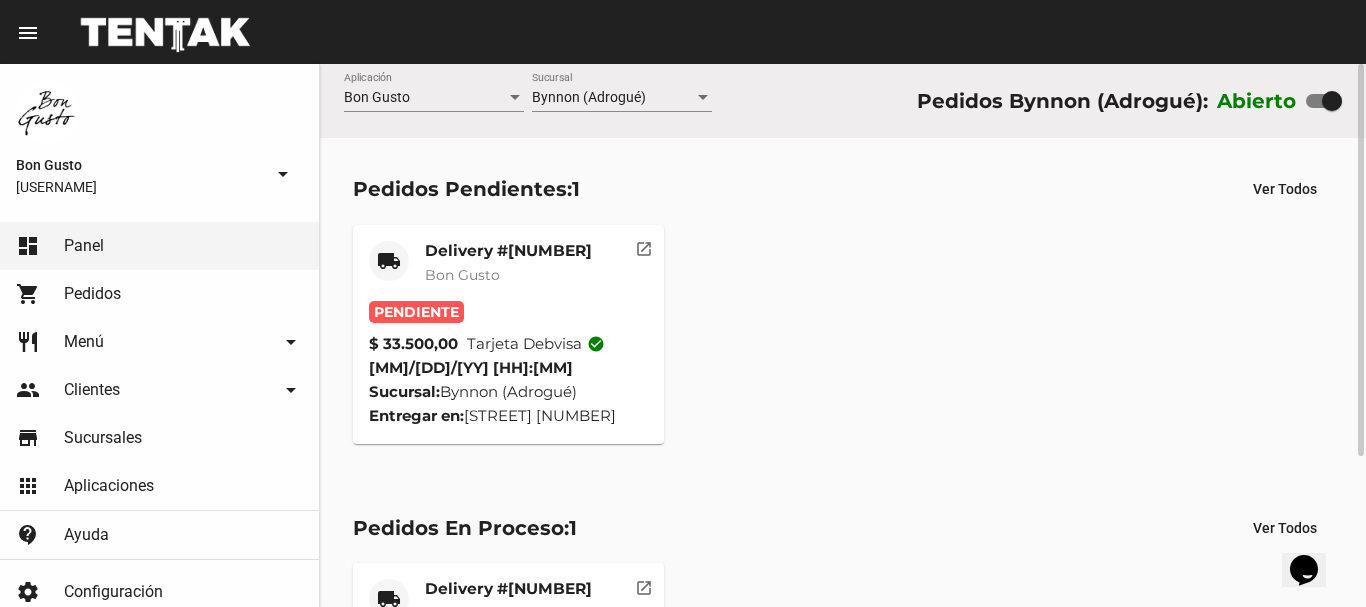 click on "open_in_new" 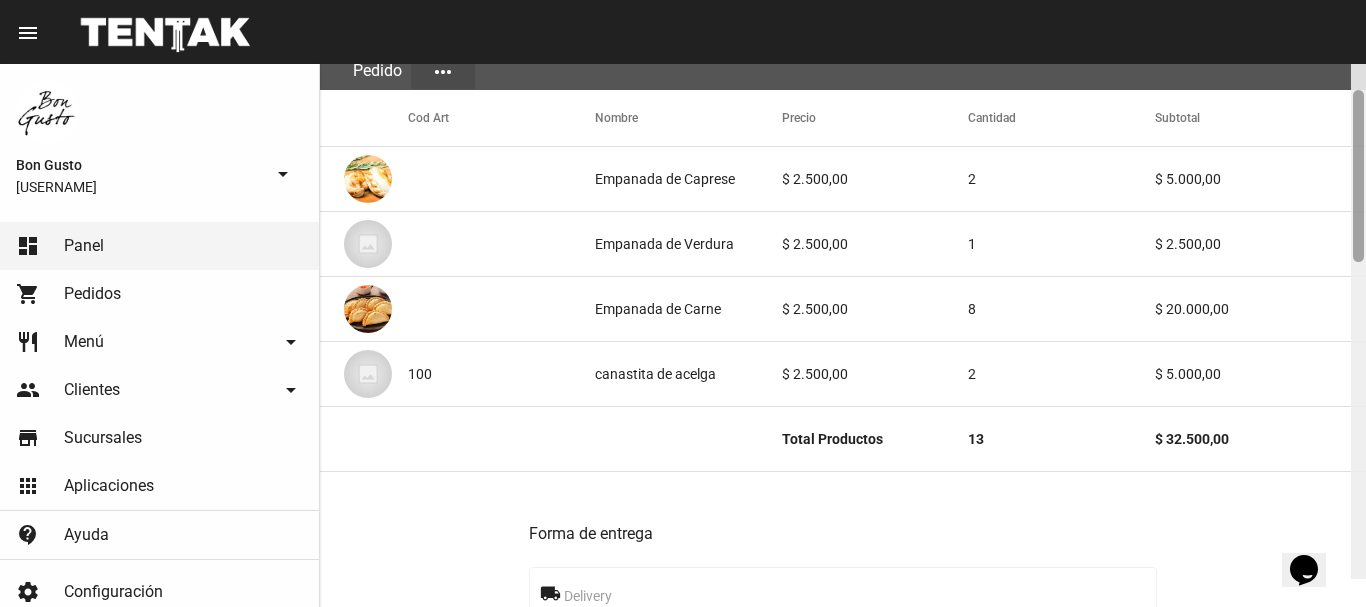 scroll, scrollTop: 214, scrollLeft: 0, axis: vertical 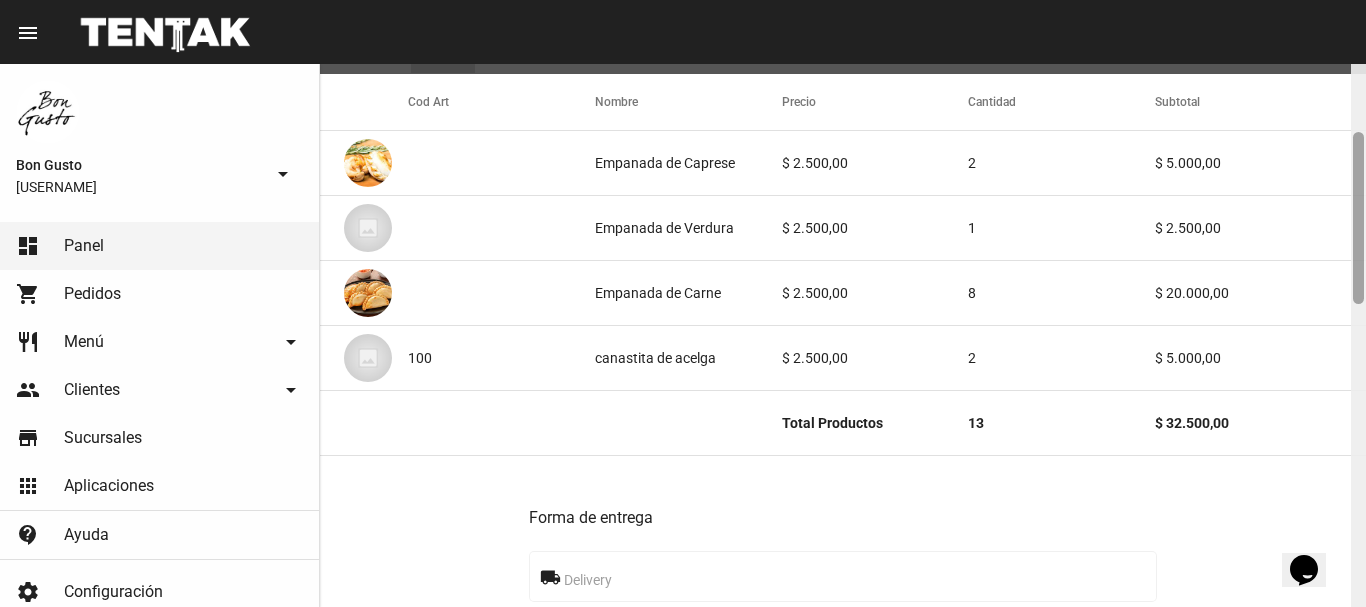 drag, startPoint x: 1354, startPoint y: 74, endPoint x: 1365, endPoint y: 142, distance: 68.88396 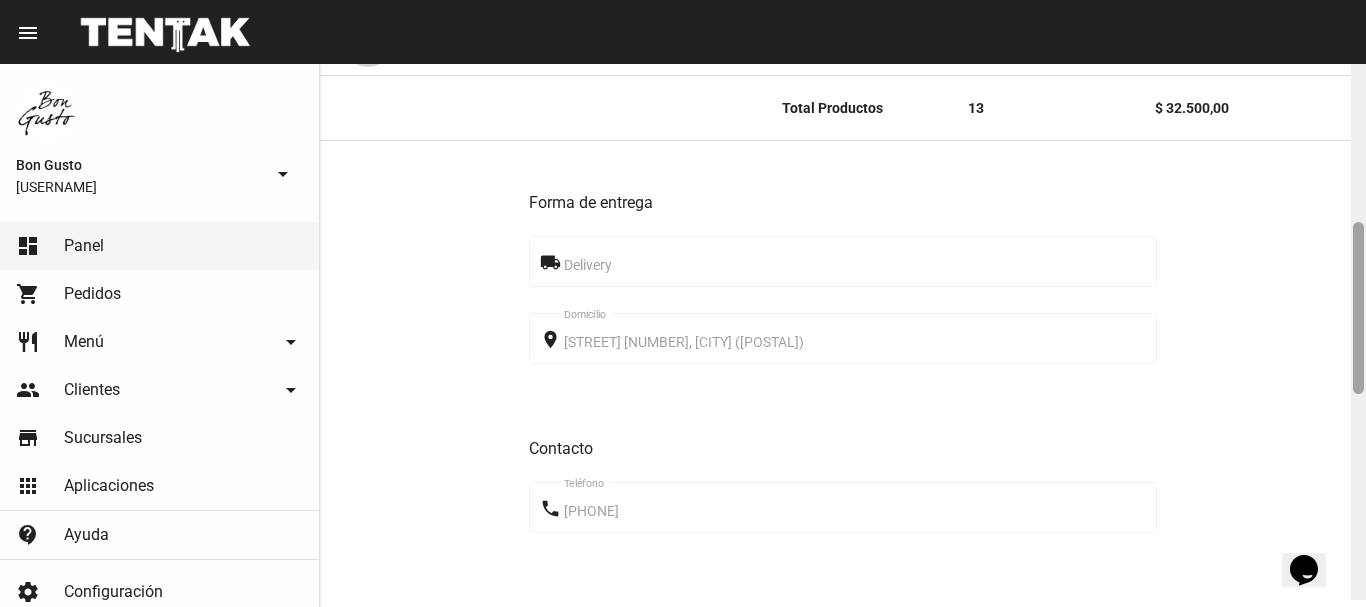 scroll, scrollTop: 560, scrollLeft: 0, axis: vertical 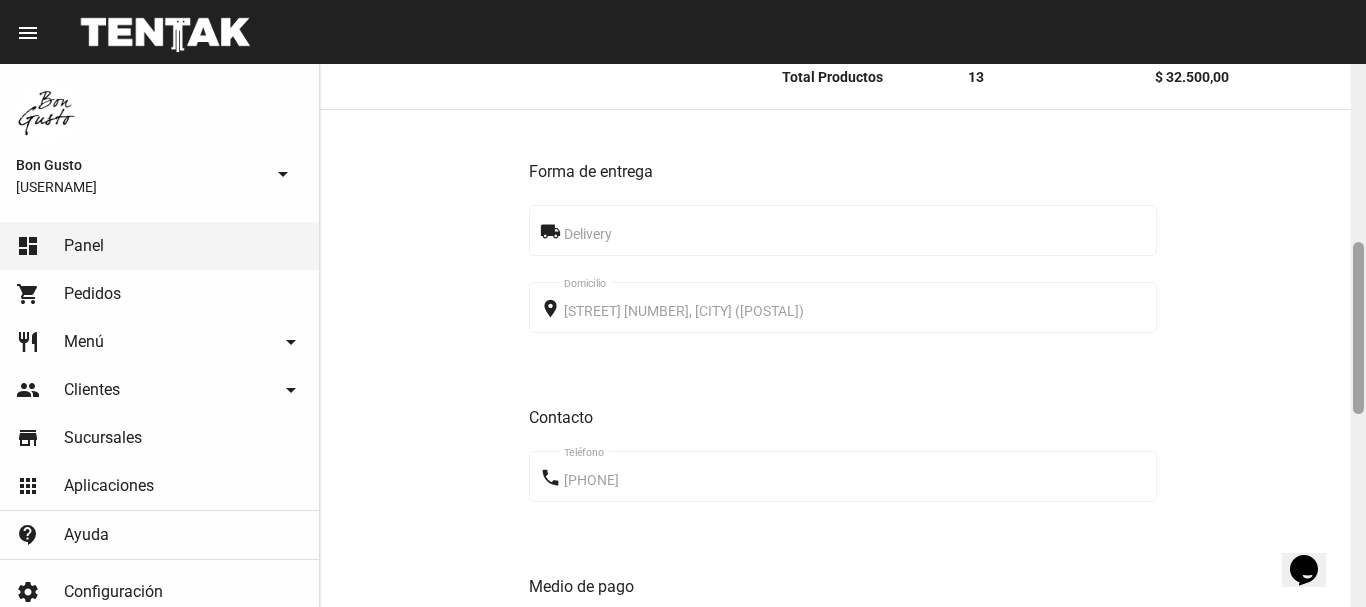 drag, startPoint x: 1357, startPoint y: 148, endPoint x: 1365, endPoint y: 271, distance: 123.25989 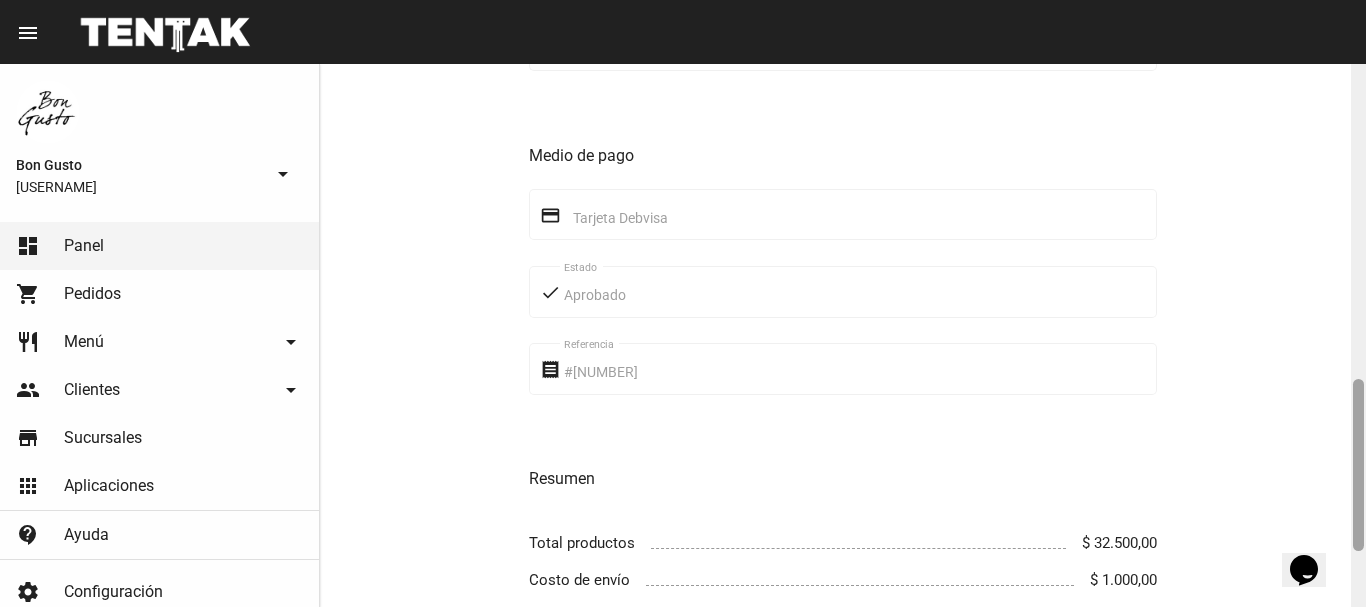 drag, startPoint x: 1357, startPoint y: 271, endPoint x: 1354, endPoint y: 397, distance: 126.035706 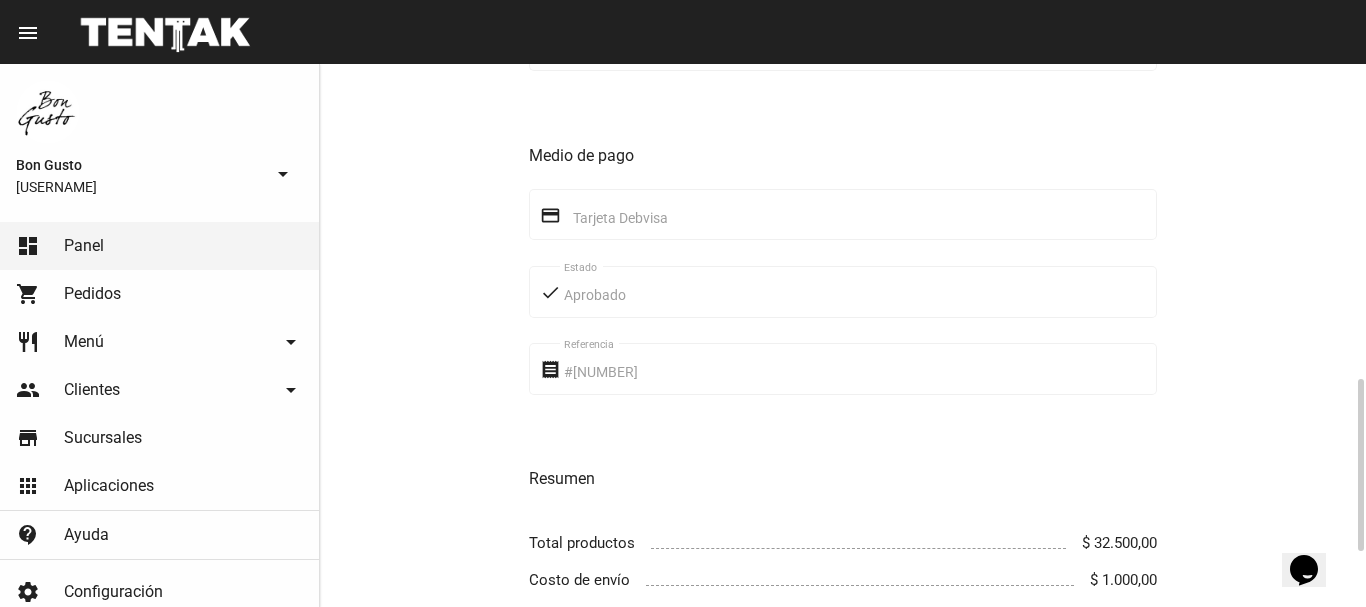 scroll, scrollTop: 1167, scrollLeft: 0, axis: vertical 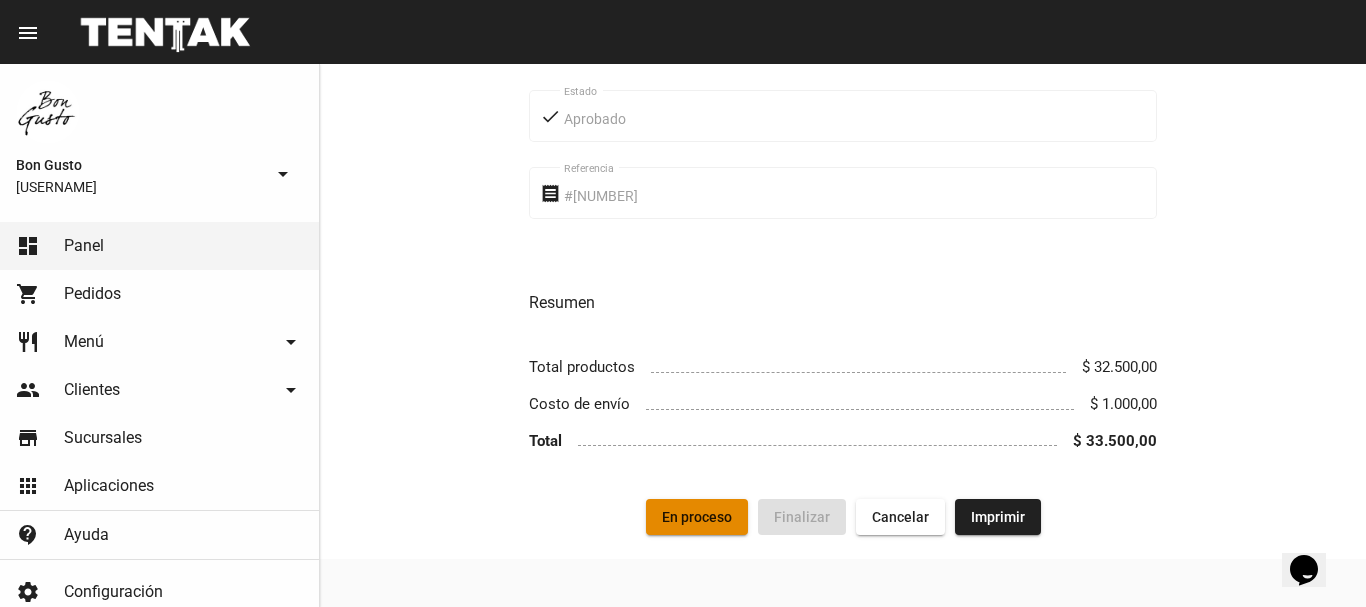 click on "En proceso" 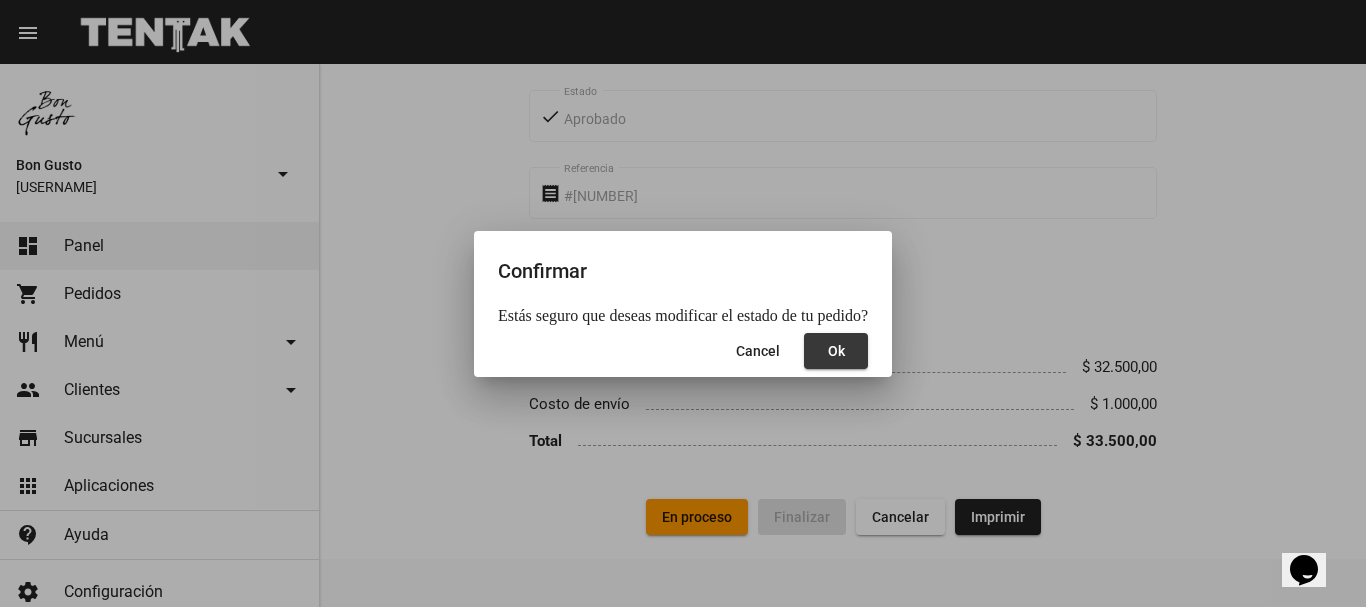 click on "Ok" 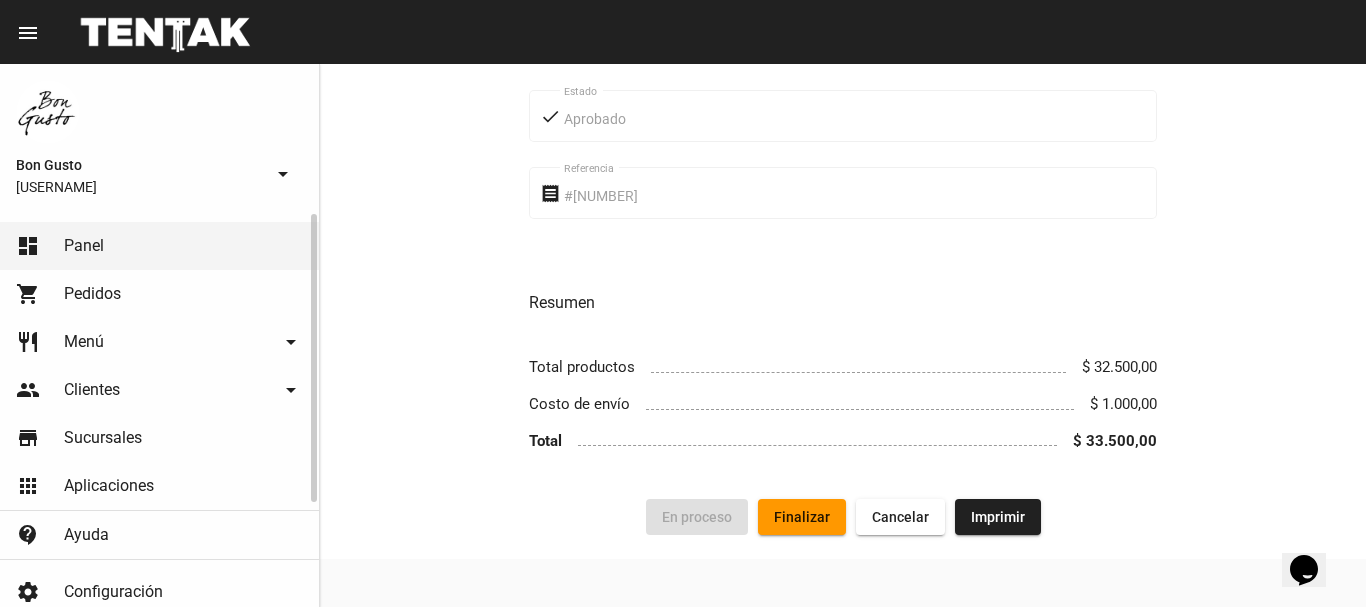 click on "shopping_cart Pedidos" 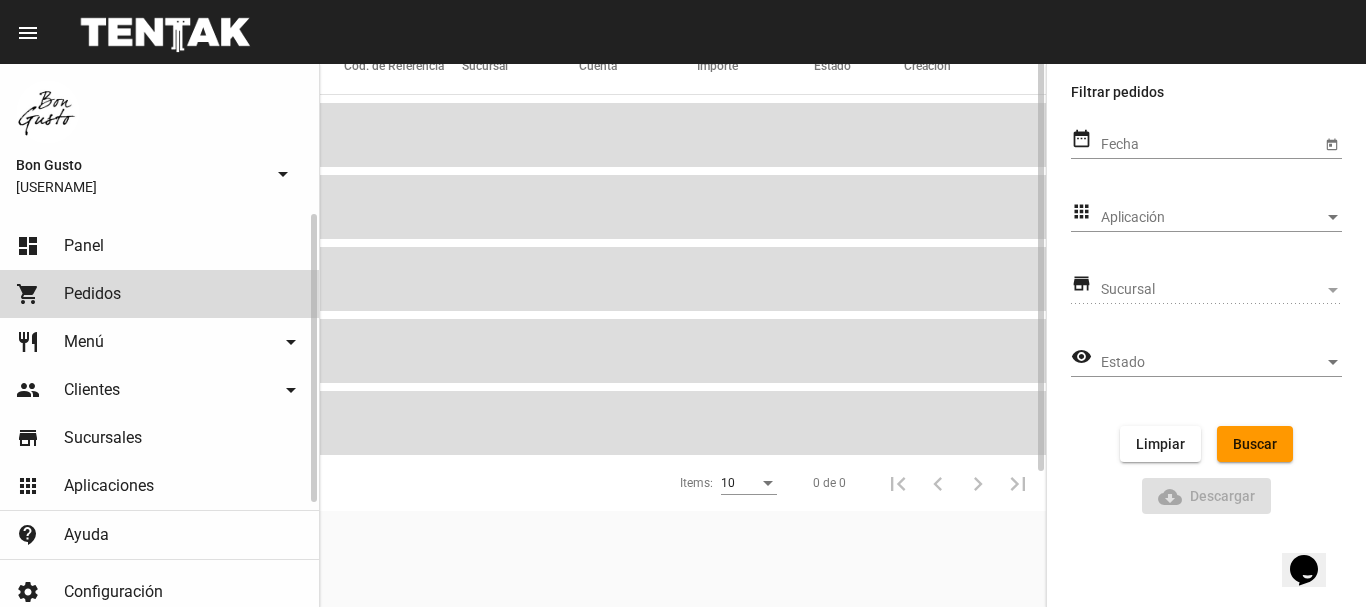 scroll, scrollTop: 0, scrollLeft: 0, axis: both 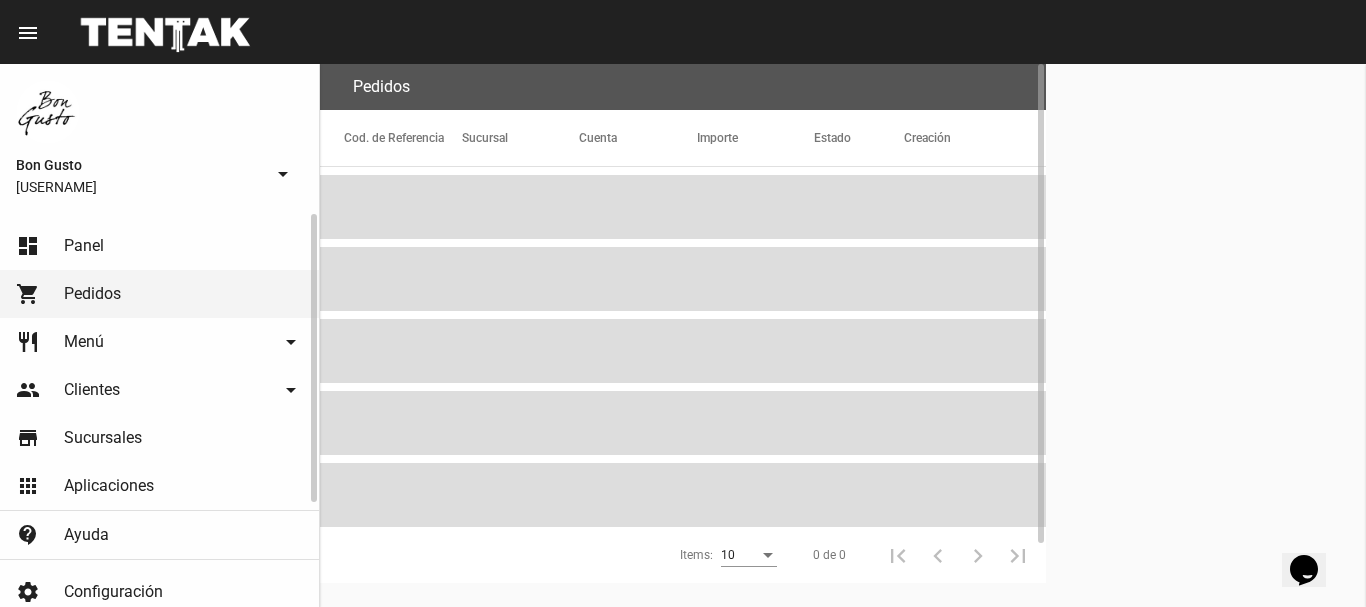 click on "dashboard Panel" 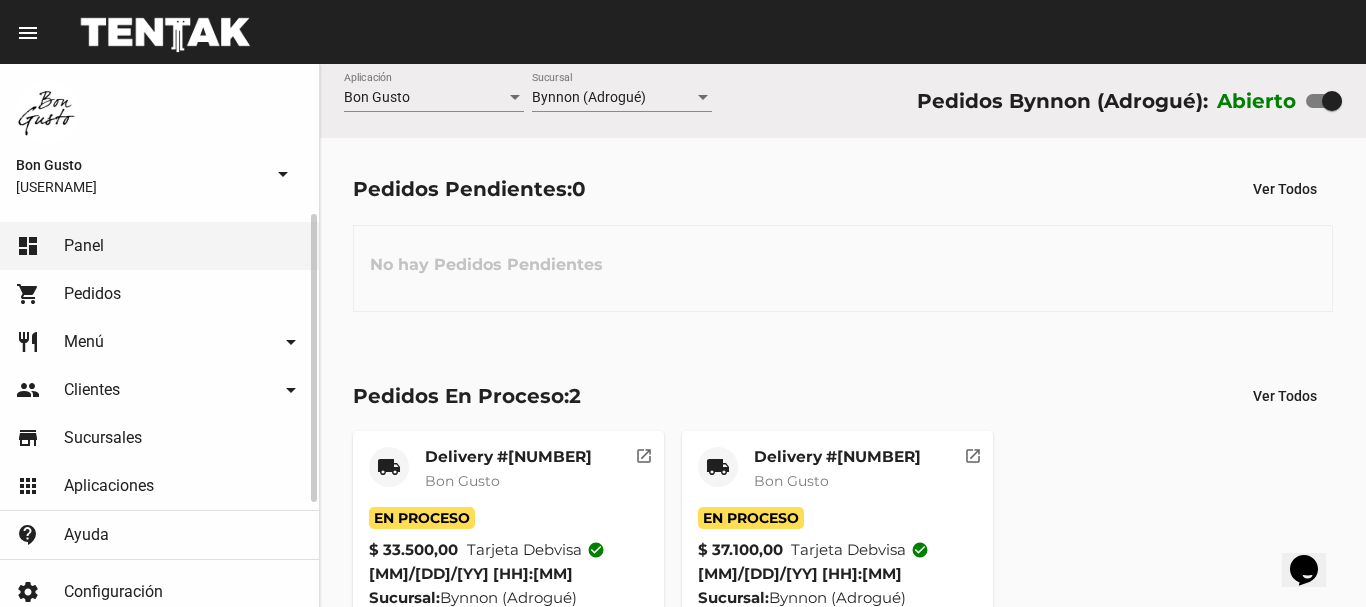 scroll, scrollTop: 143, scrollLeft: 0, axis: vertical 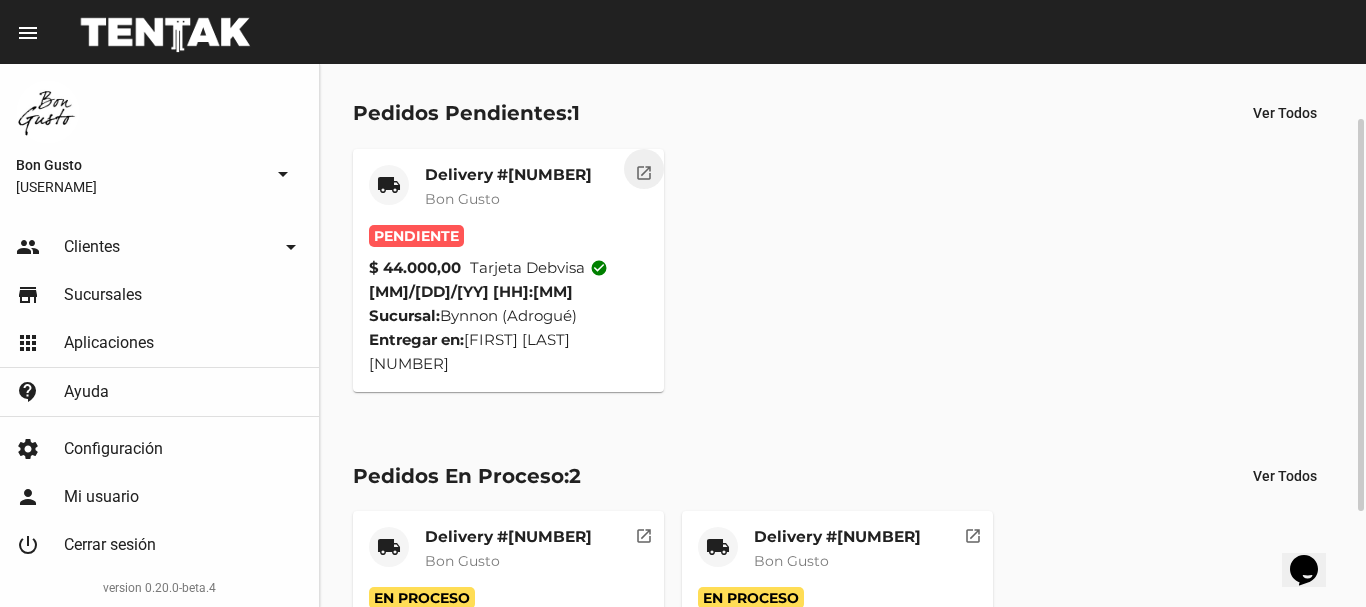 click on "open_in_new" 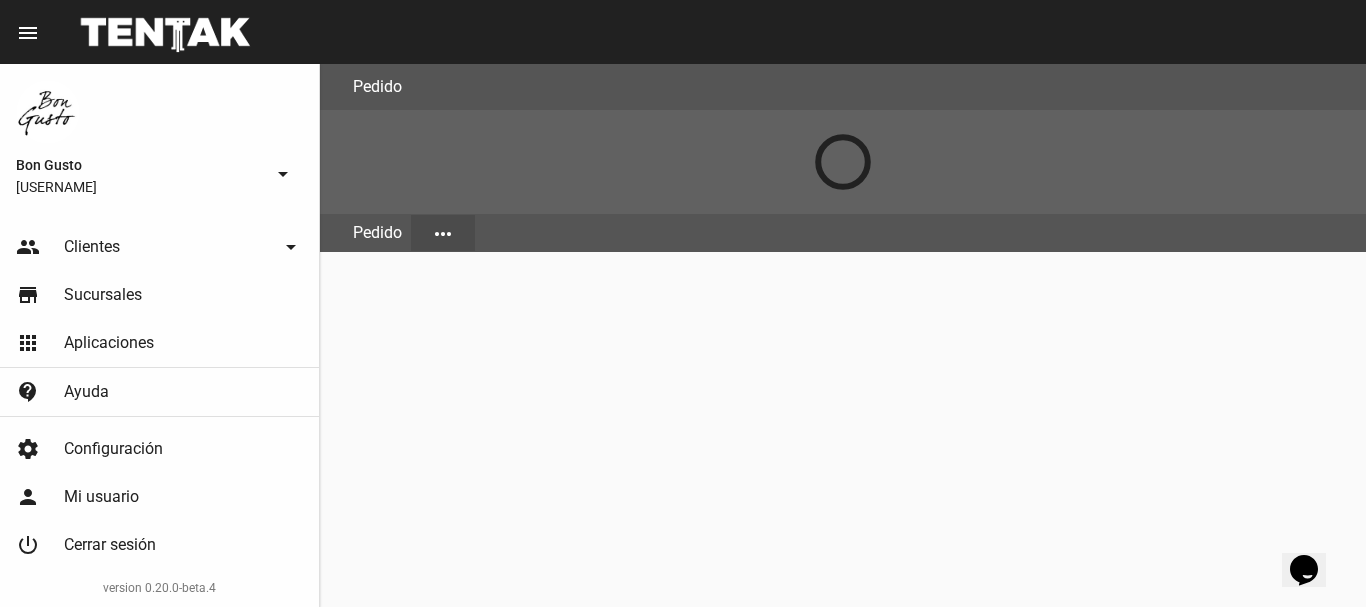 scroll, scrollTop: 0, scrollLeft: 0, axis: both 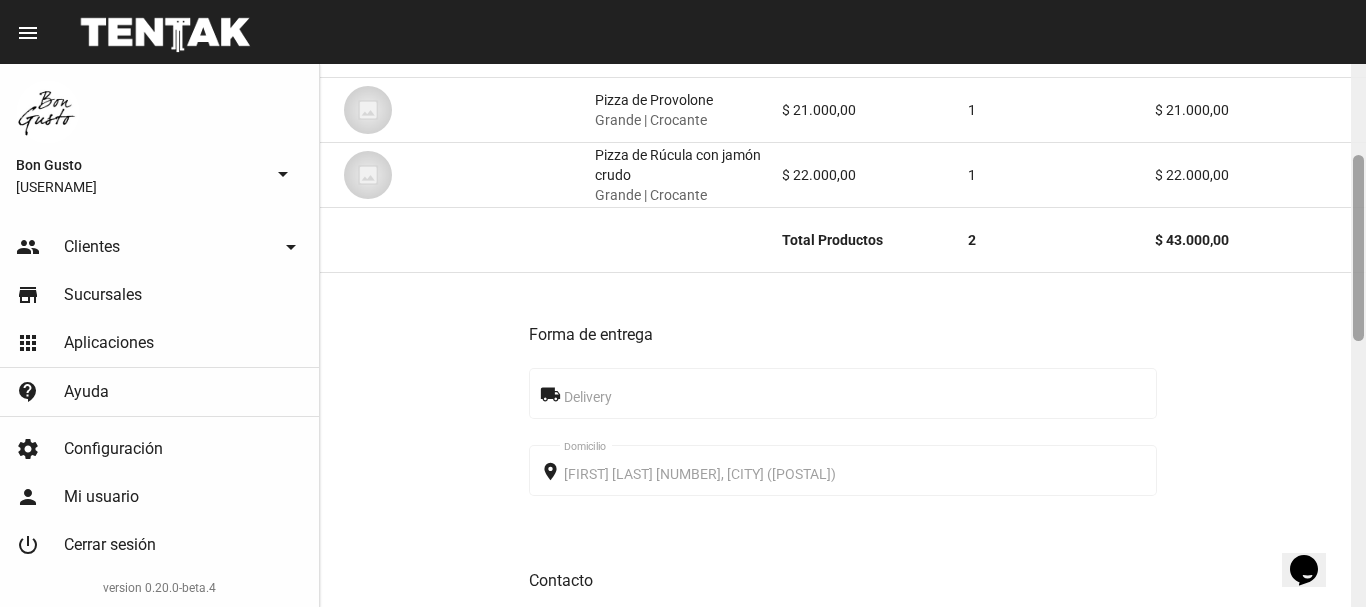 drag, startPoint x: 1358, startPoint y: 75, endPoint x: 1365, endPoint y: 167, distance: 92.26592 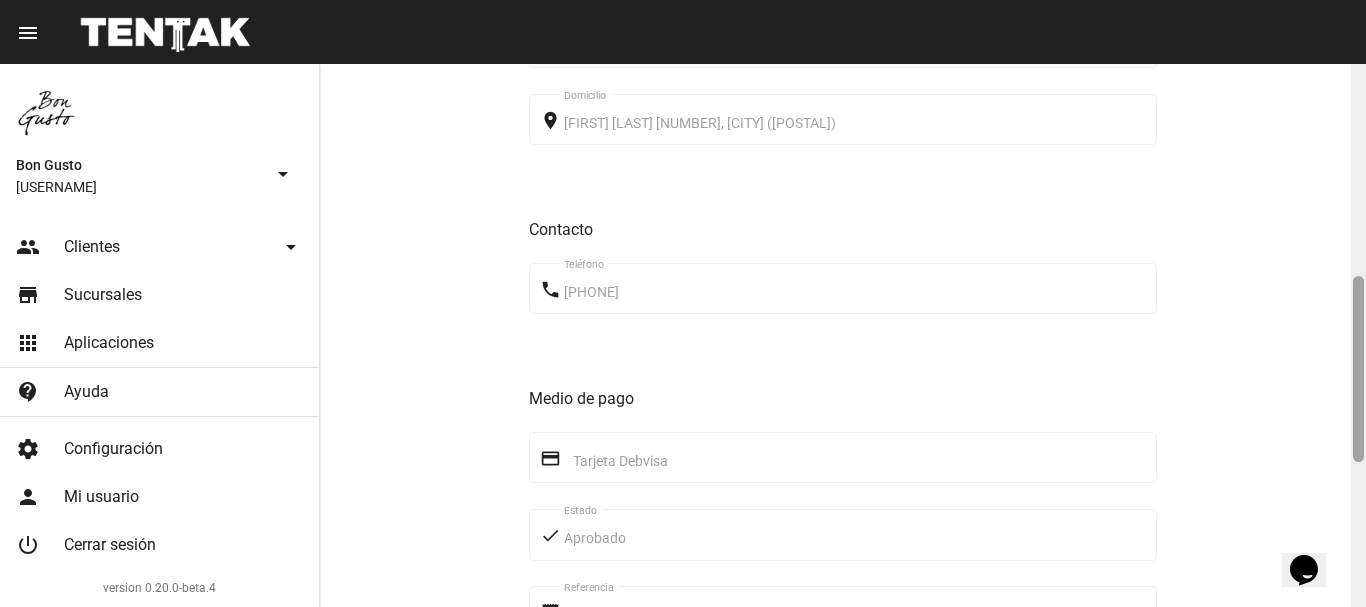 drag, startPoint x: 1358, startPoint y: 176, endPoint x: 1365, endPoint y: 297, distance: 121.20231 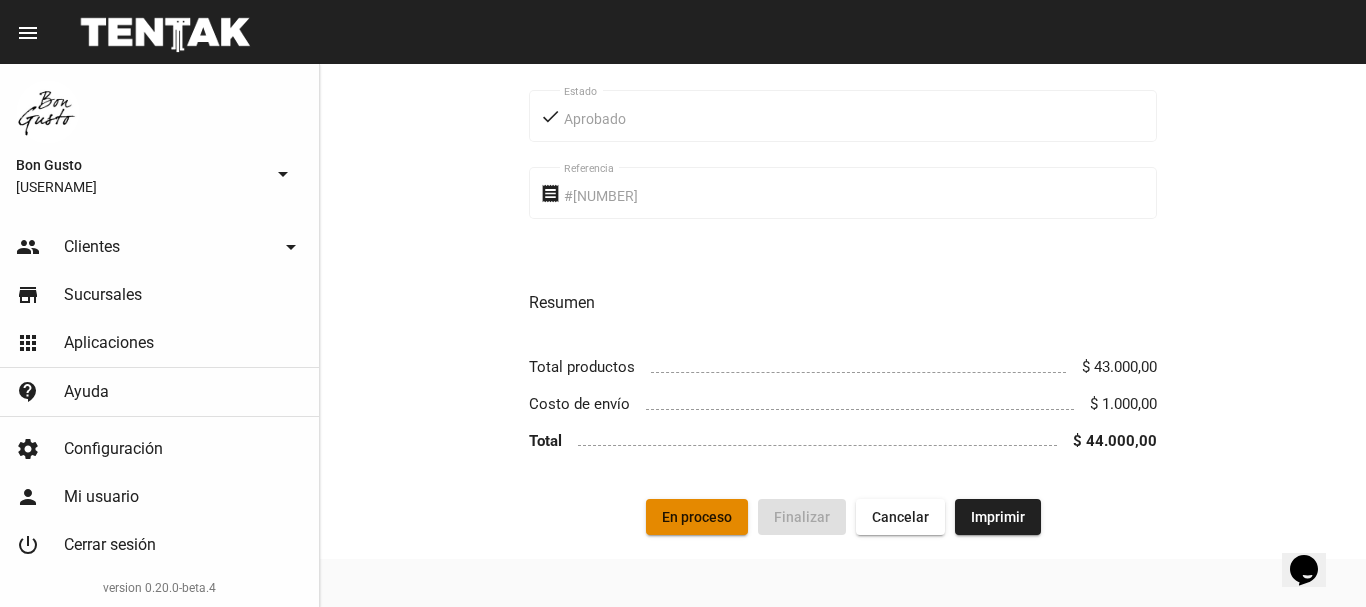 click on "En proceso" 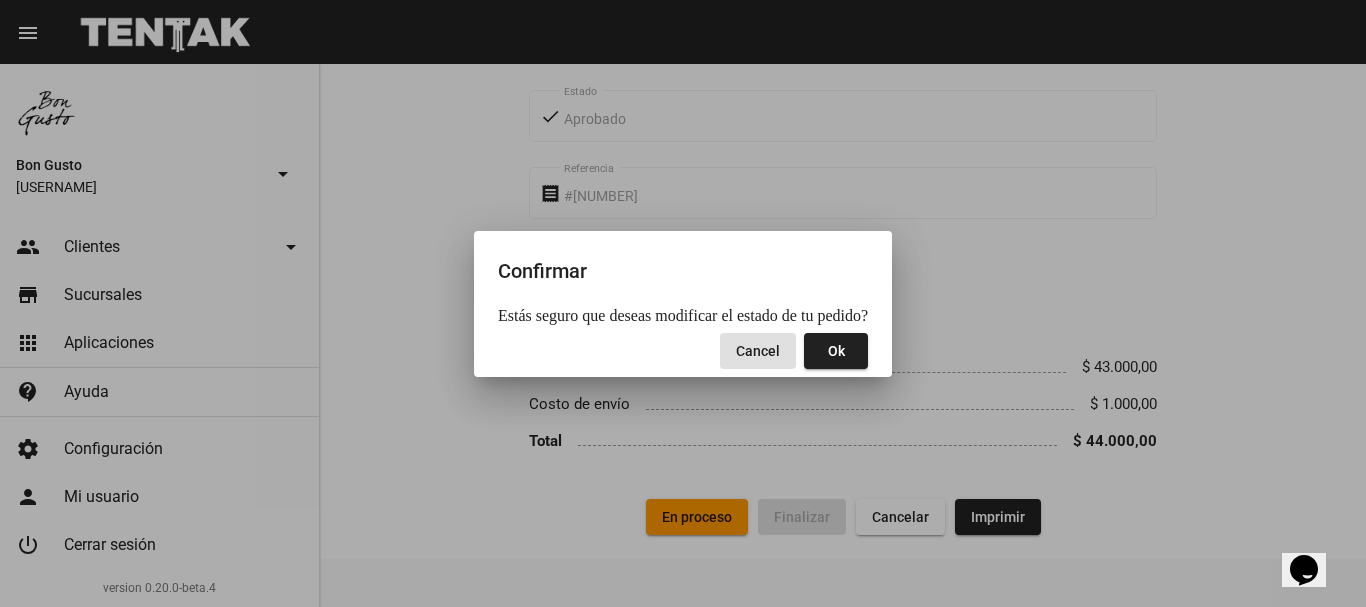click on "Ok" 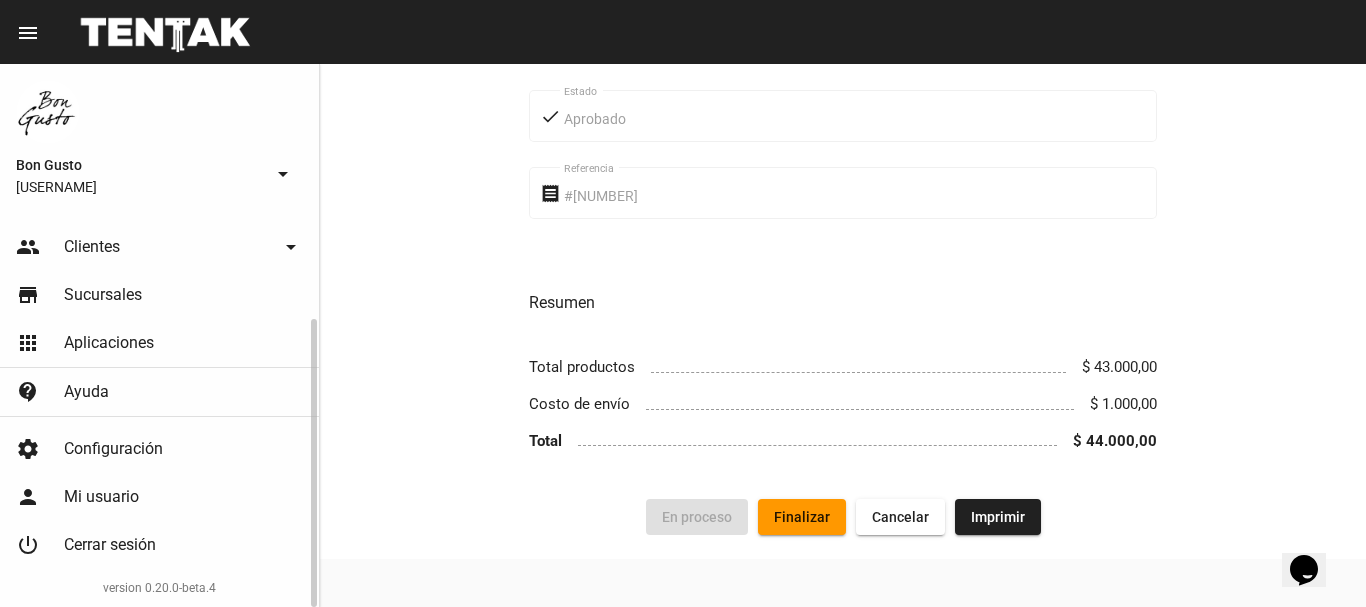 click on "people Clientes arrow_drop_down" 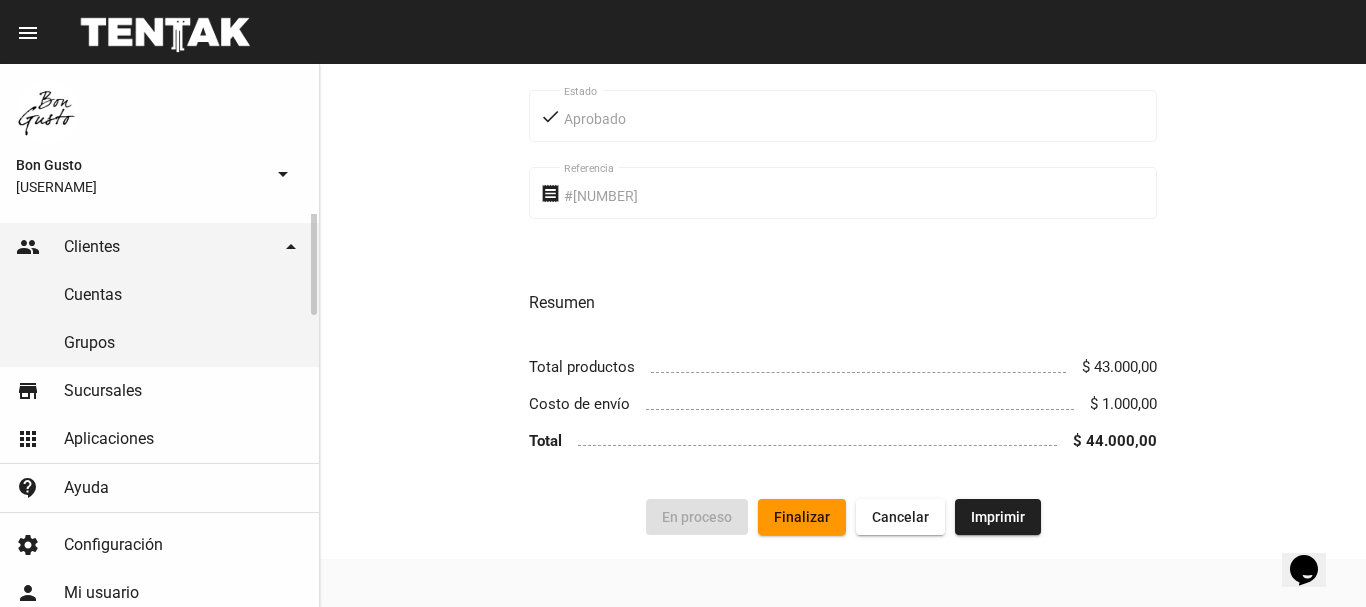 scroll, scrollTop: 0, scrollLeft: 0, axis: both 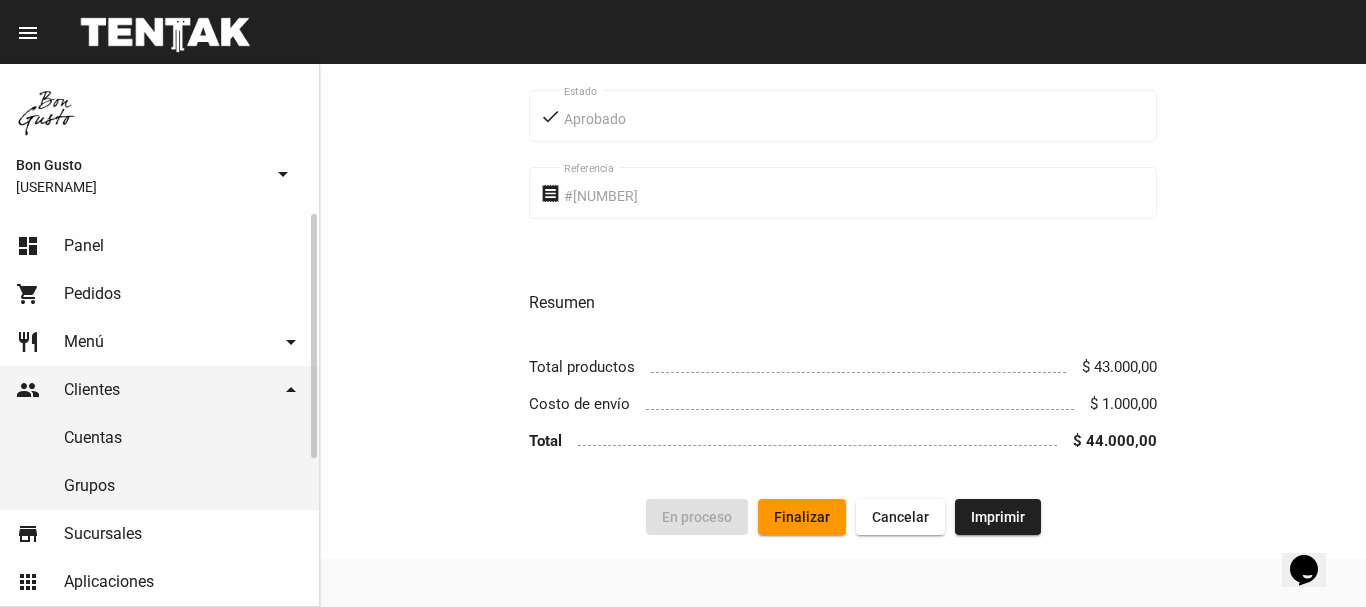 click on "dashboard Panel" 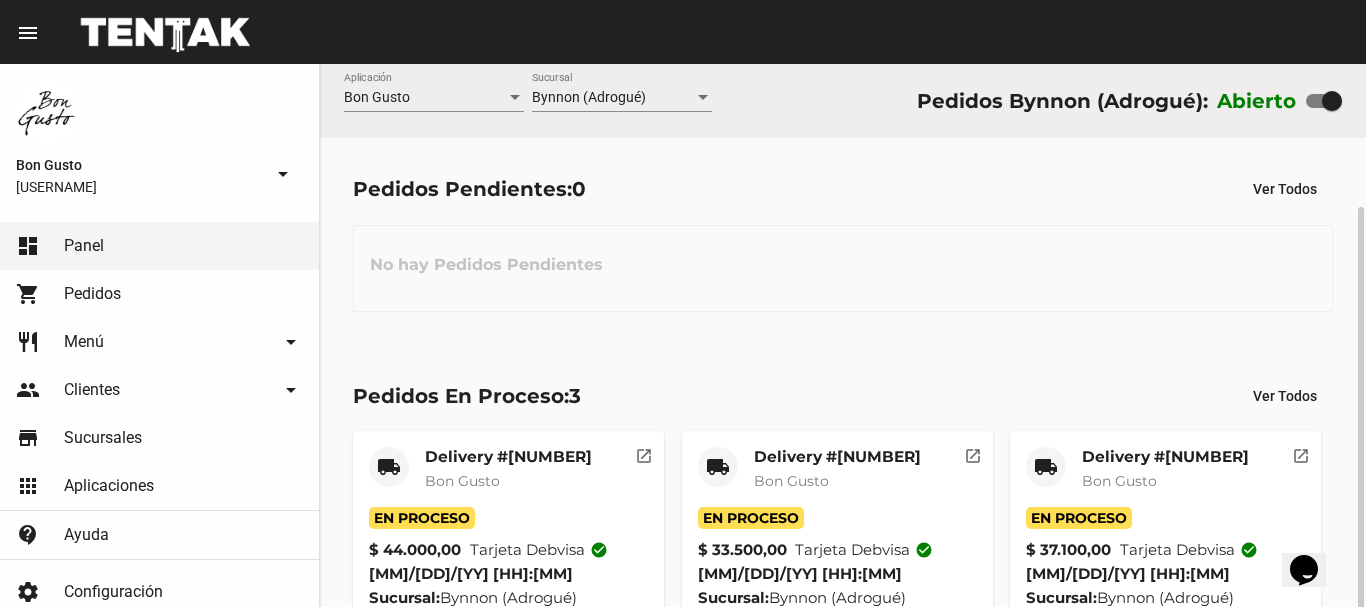scroll, scrollTop: 76, scrollLeft: 0, axis: vertical 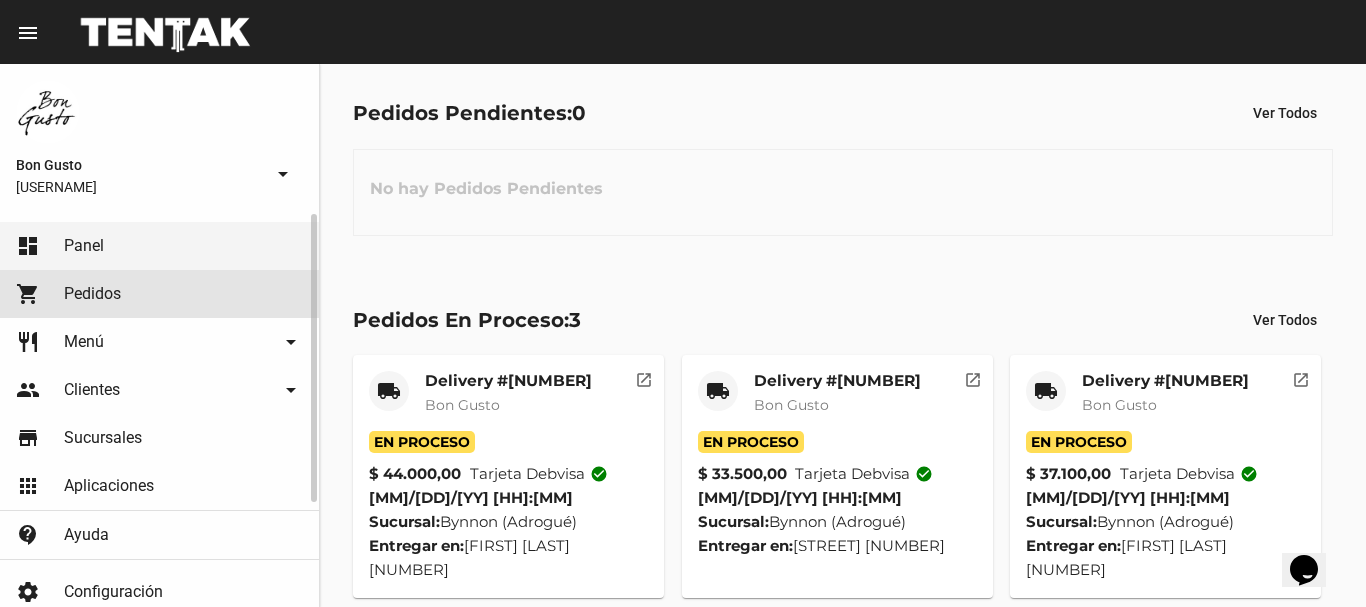 click on "Pedidos" 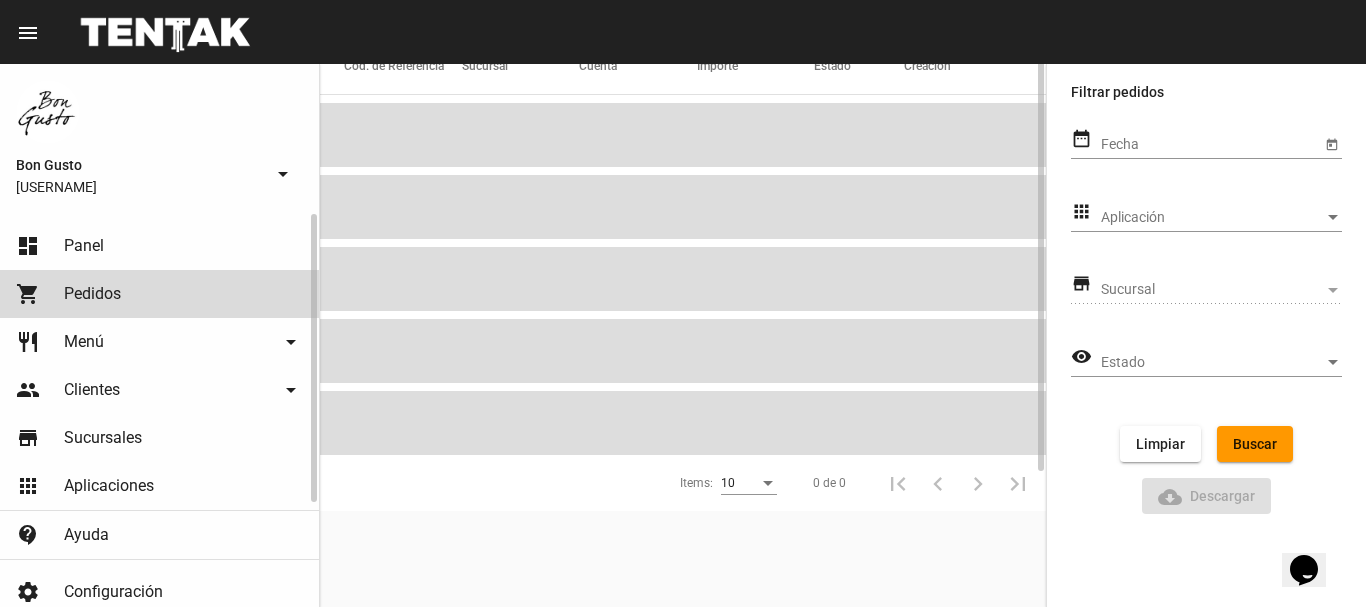 scroll, scrollTop: 0, scrollLeft: 0, axis: both 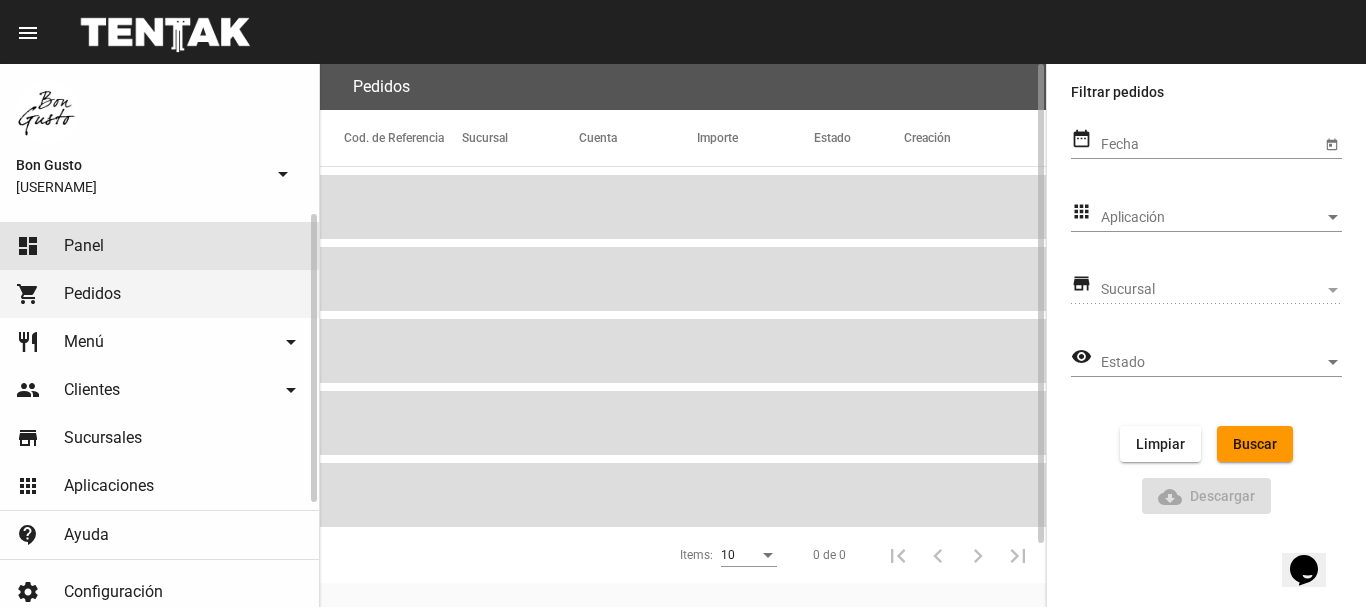 click on "dashboard Panel" 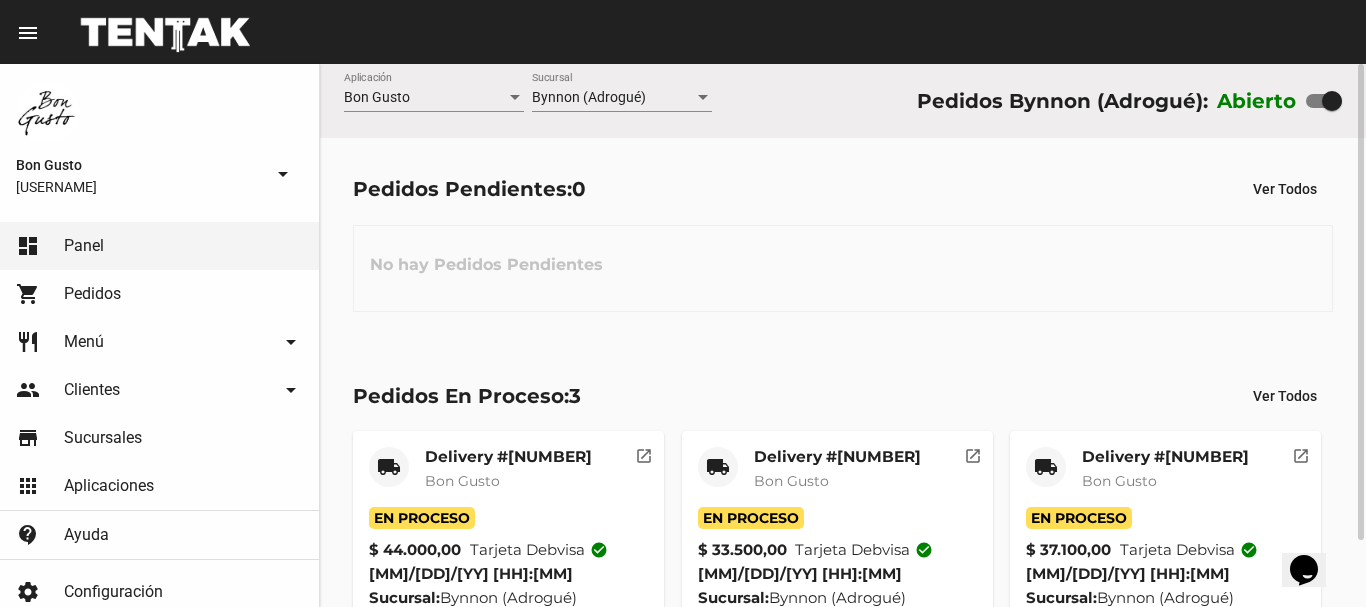 scroll, scrollTop: 76, scrollLeft: 0, axis: vertical 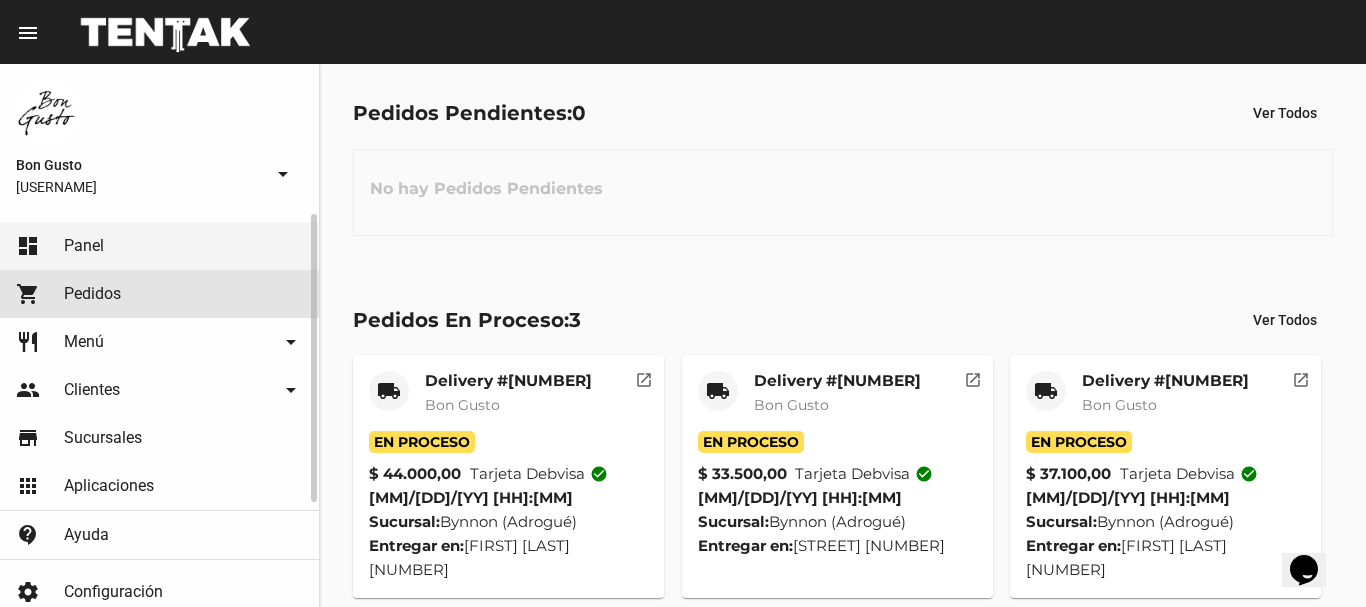 click on "shopping_cart Pedidos" 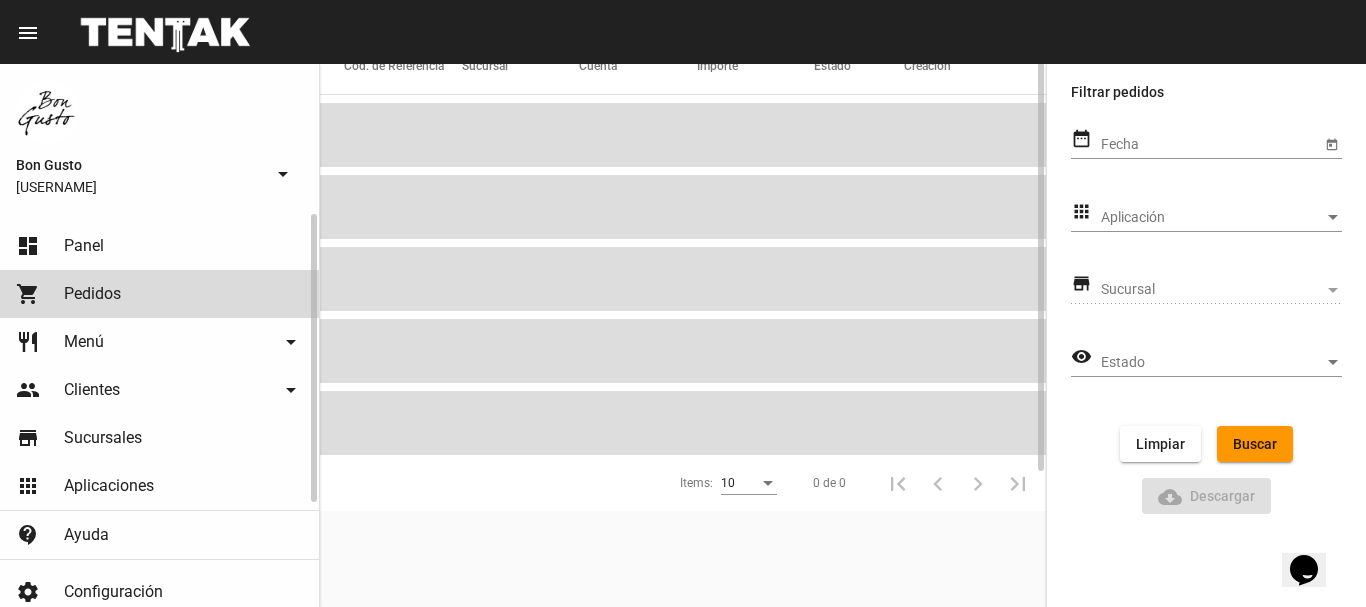 scroll, scrollTop: 0, scrollLeft: 0, axis: both 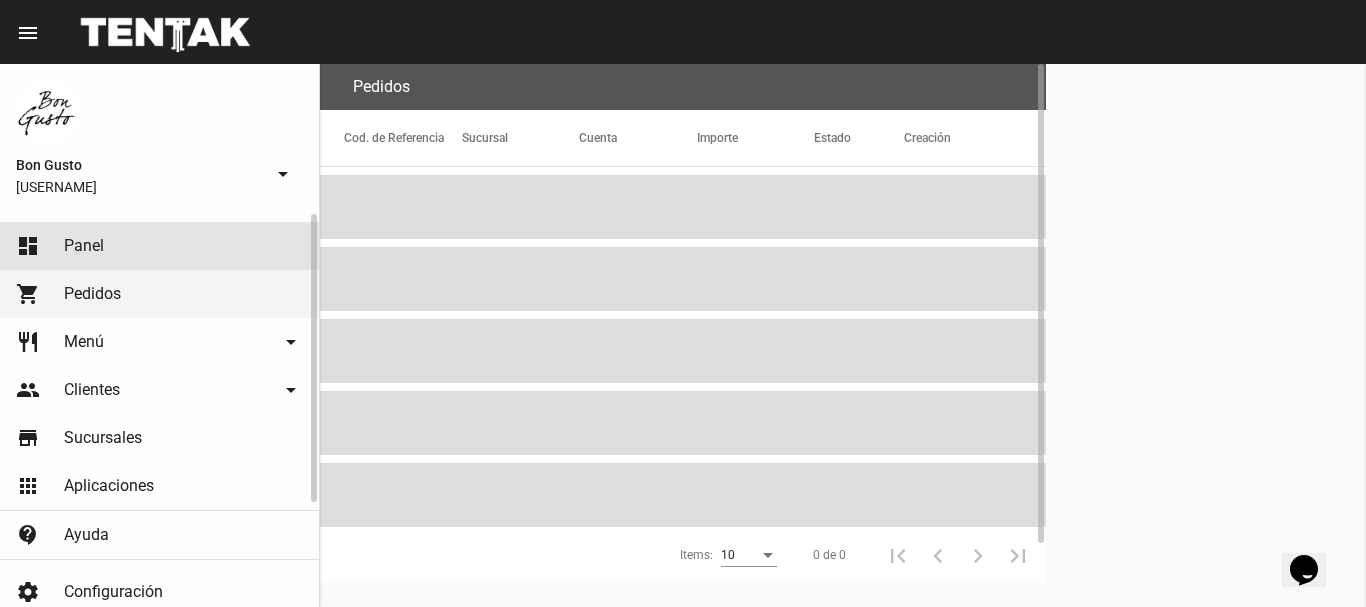 click on "dashboard Panel" 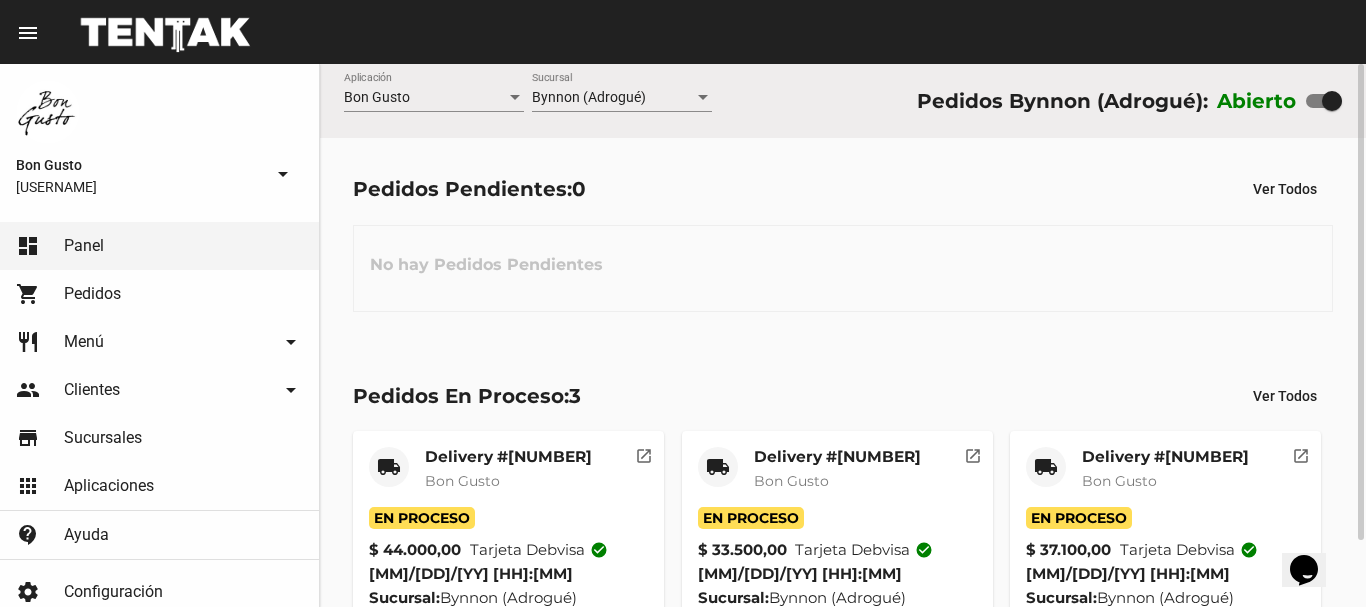 scroll, scrollTop: 76, scrollLeft: 0, axis: vertical 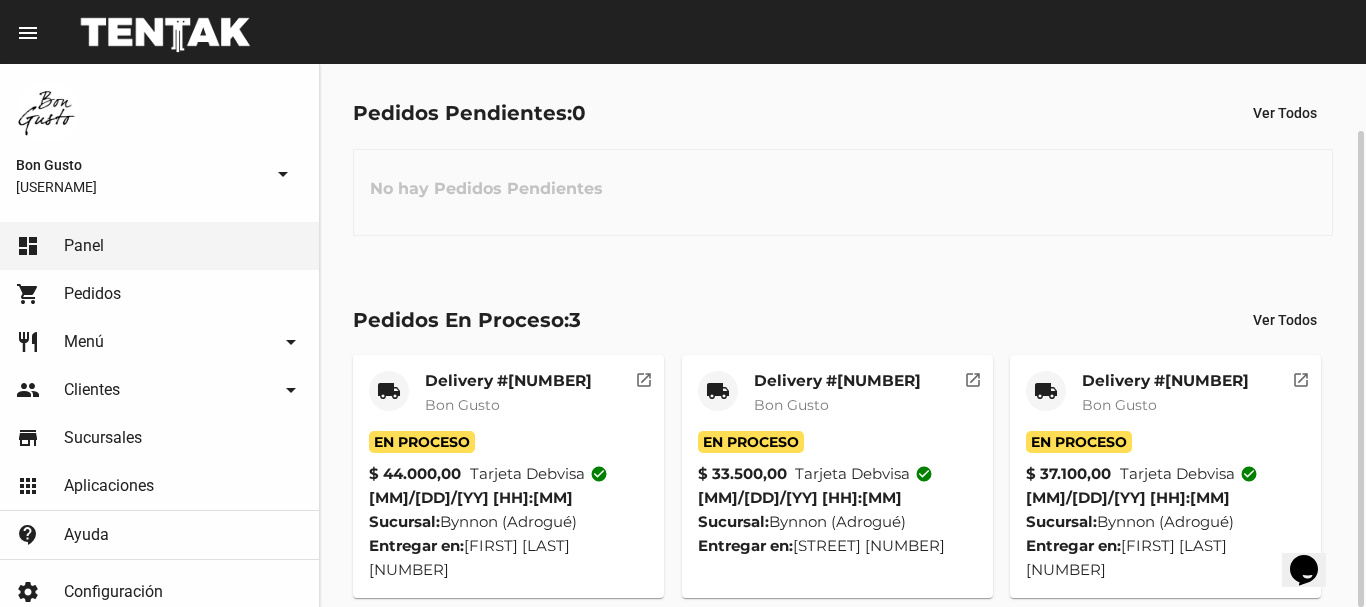 click on "open_in_new" 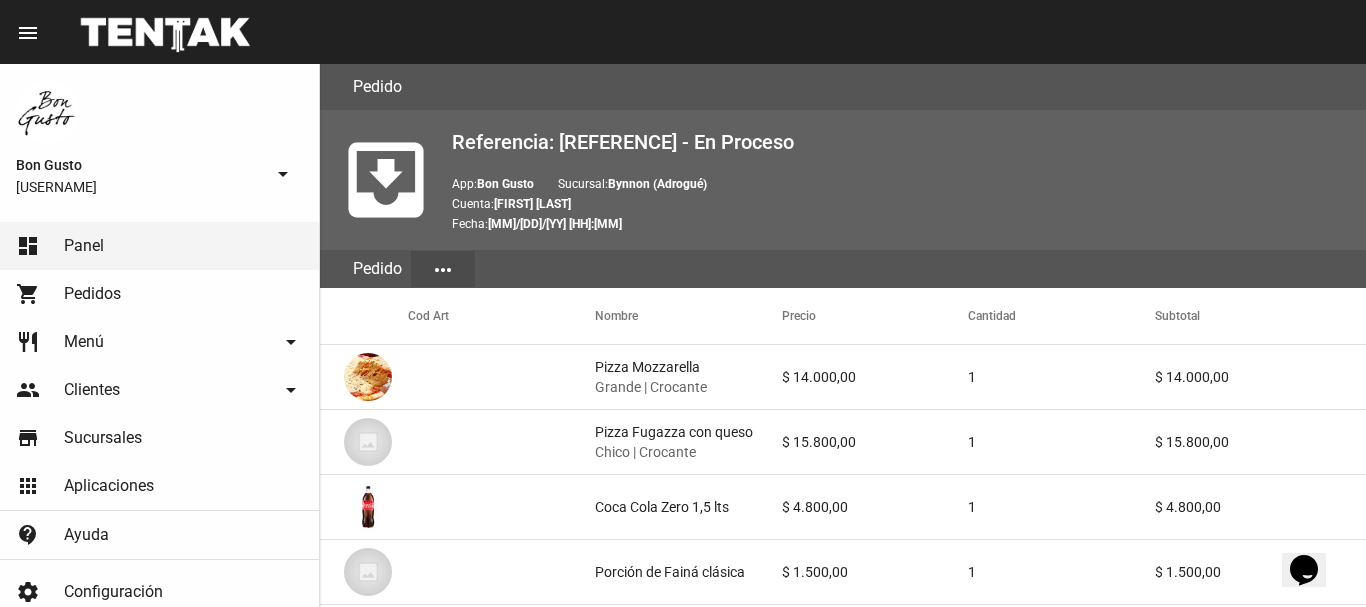 scroll, scrollTop: 1167, scrollLeft: 0, axis: vertical 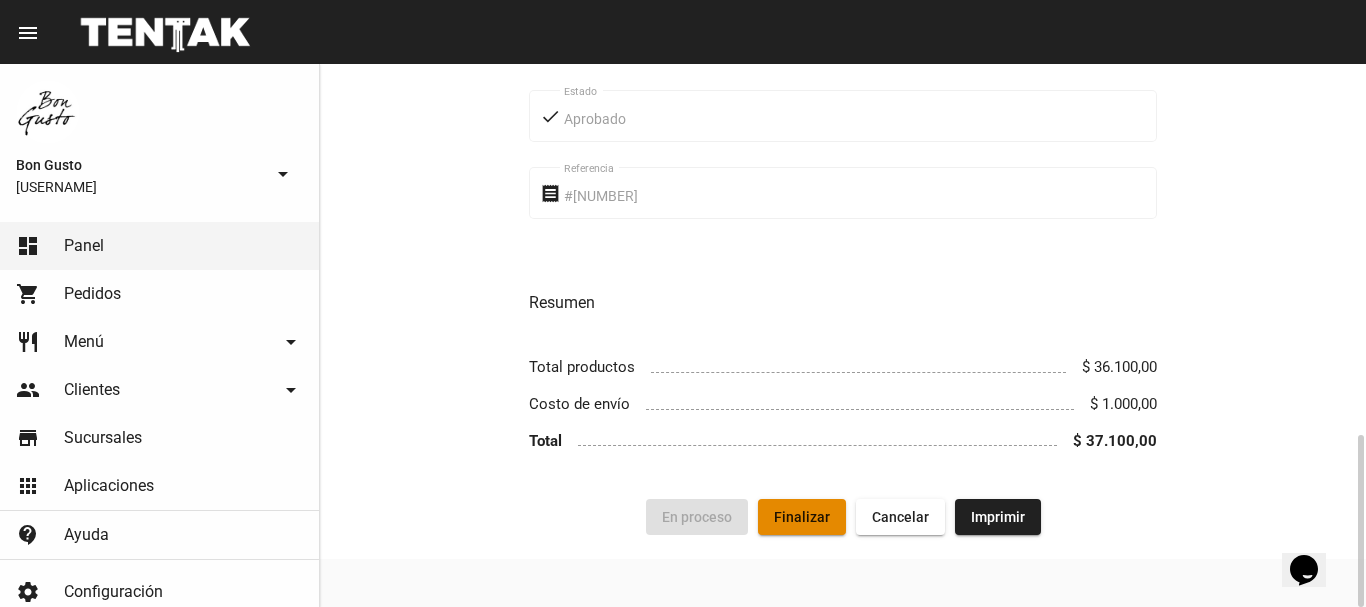 click on "Finalizar" 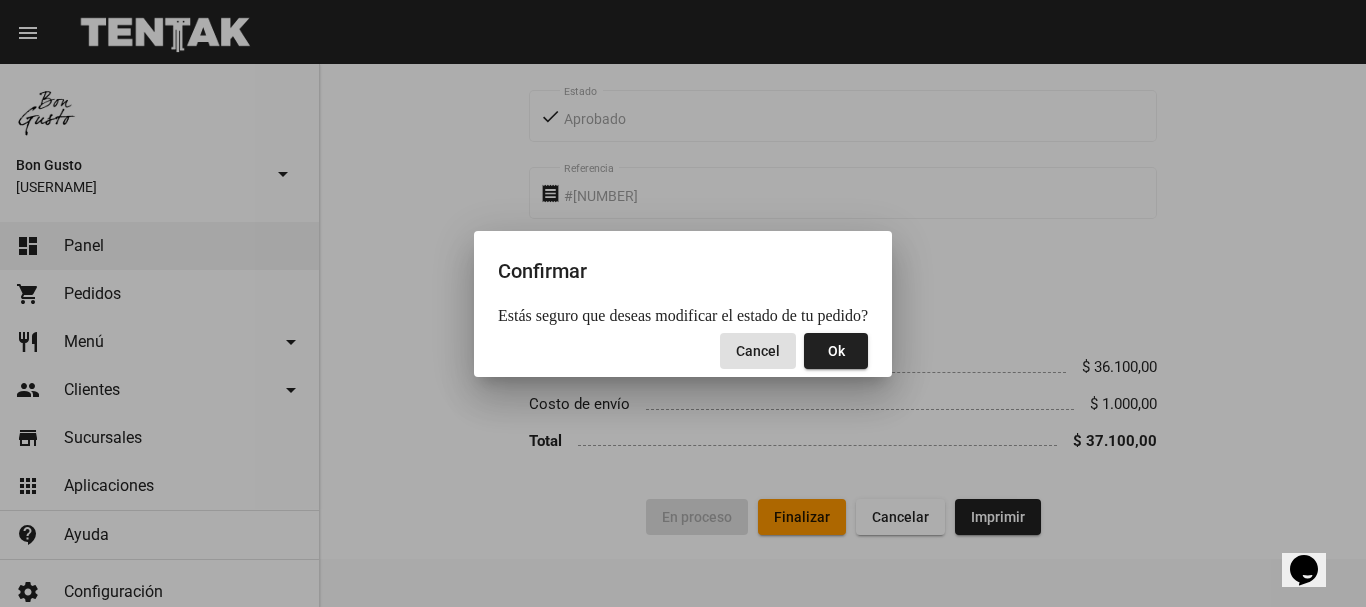 click on "Ok" 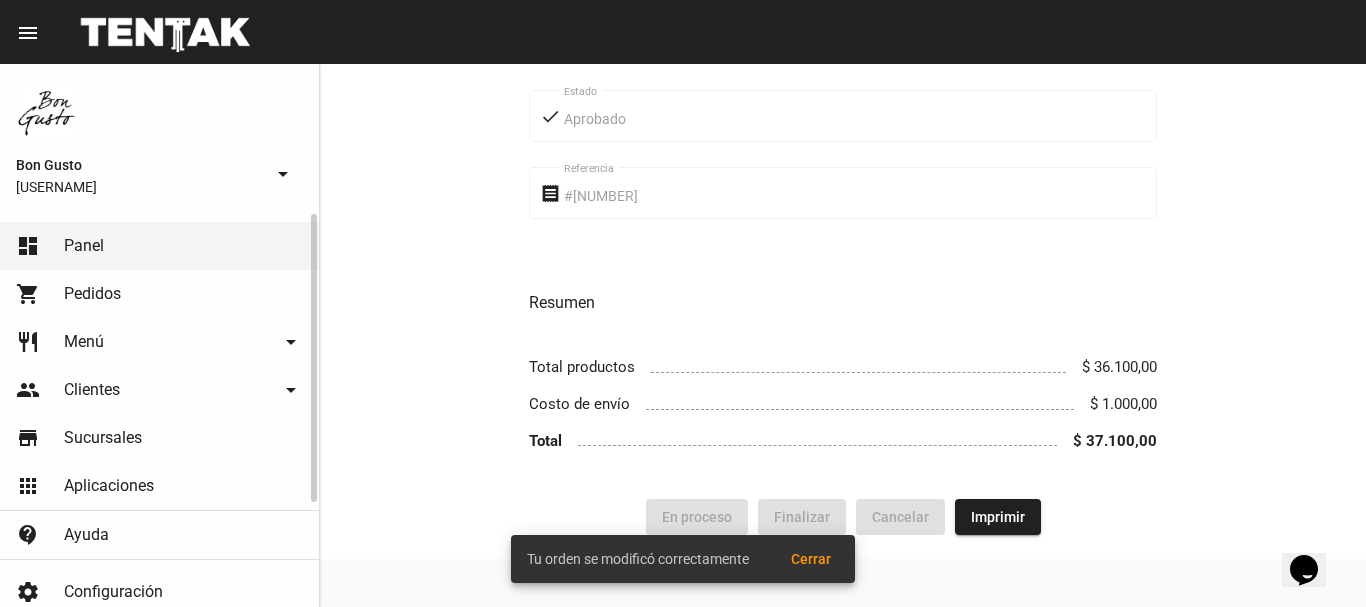 drag, startPoint x: 97, startPoint y: 290, endPoint x: 127, endPoint y: 246, distance: 53.25411 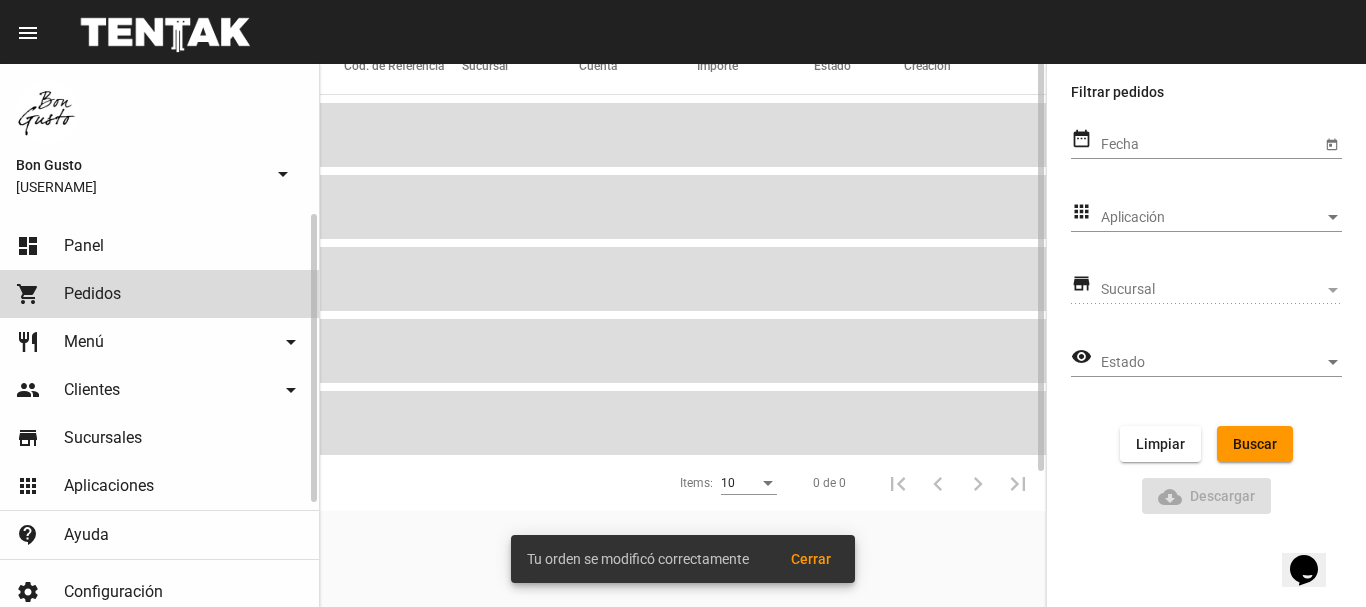 scroll, scrollTop: 0, scrollLeft: 0, axis: both 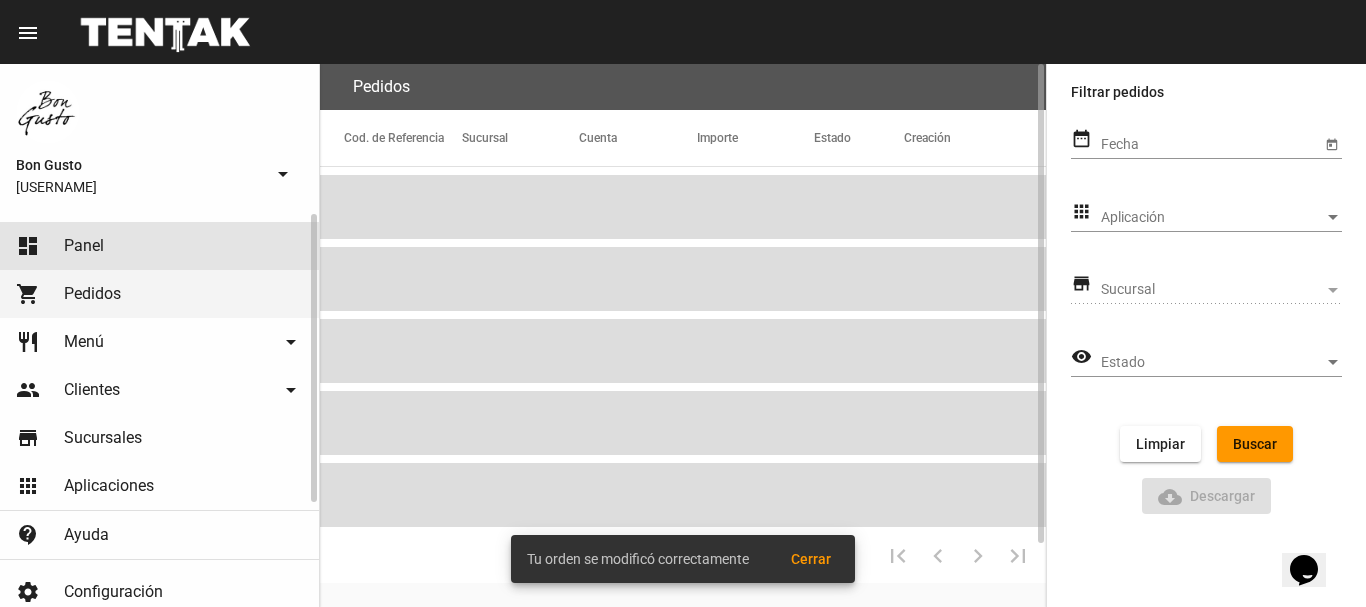 click on "dashboard Panel" 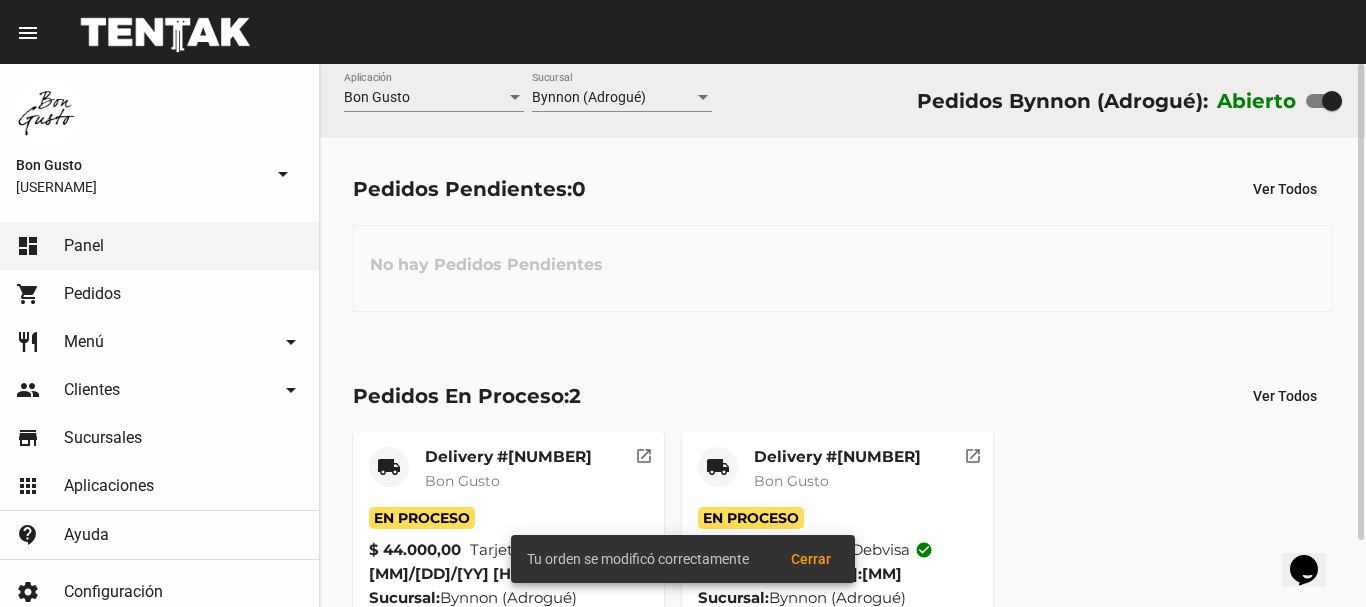 scroll, scrollTop: 76, scrollLeft: 0, axis: vertical 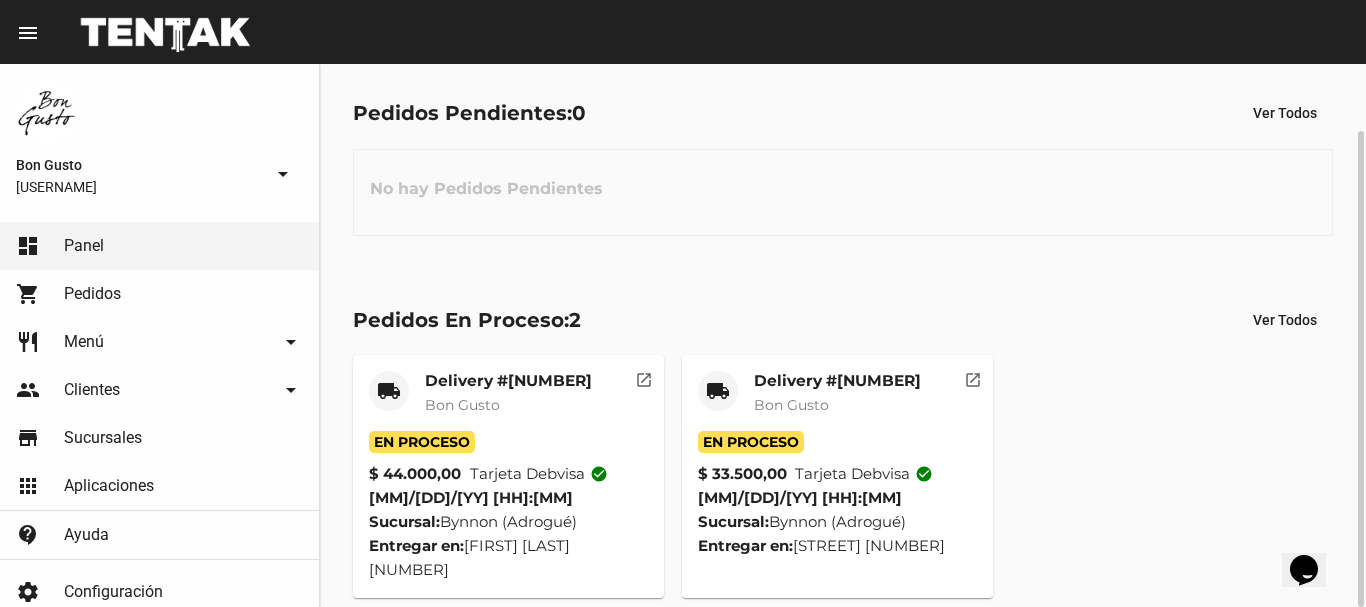 click on "open_in_new" 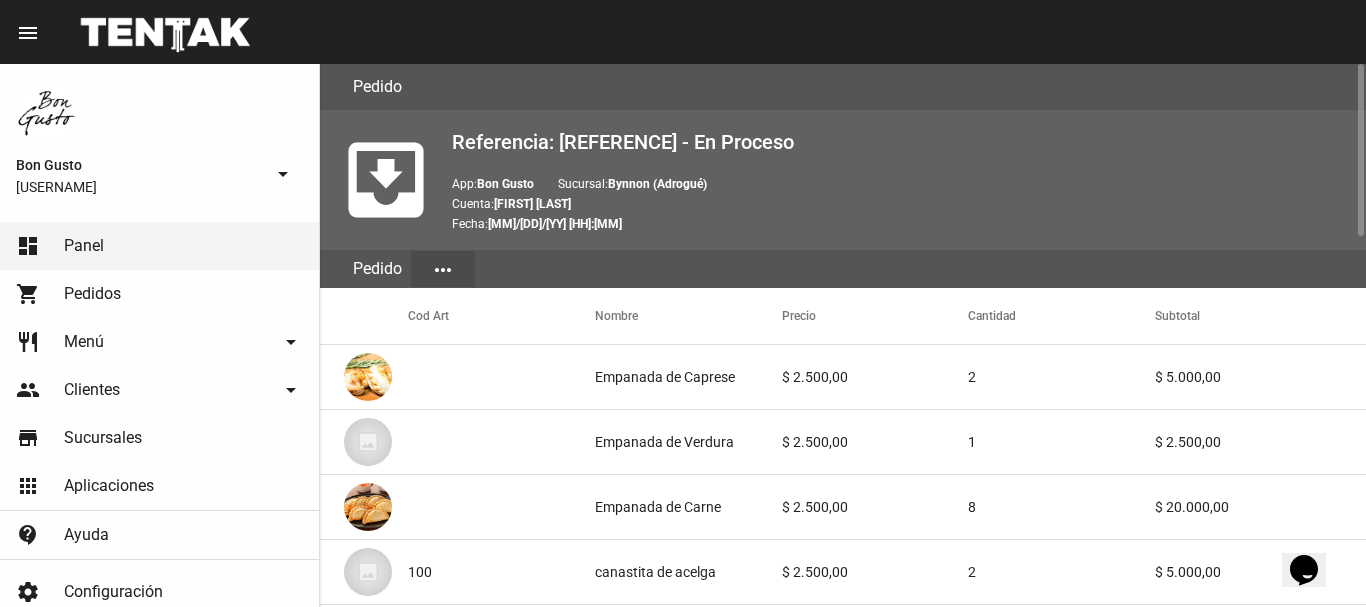 scroll, scrollTop: 1167, scrollLeft: 0, axis: vertical 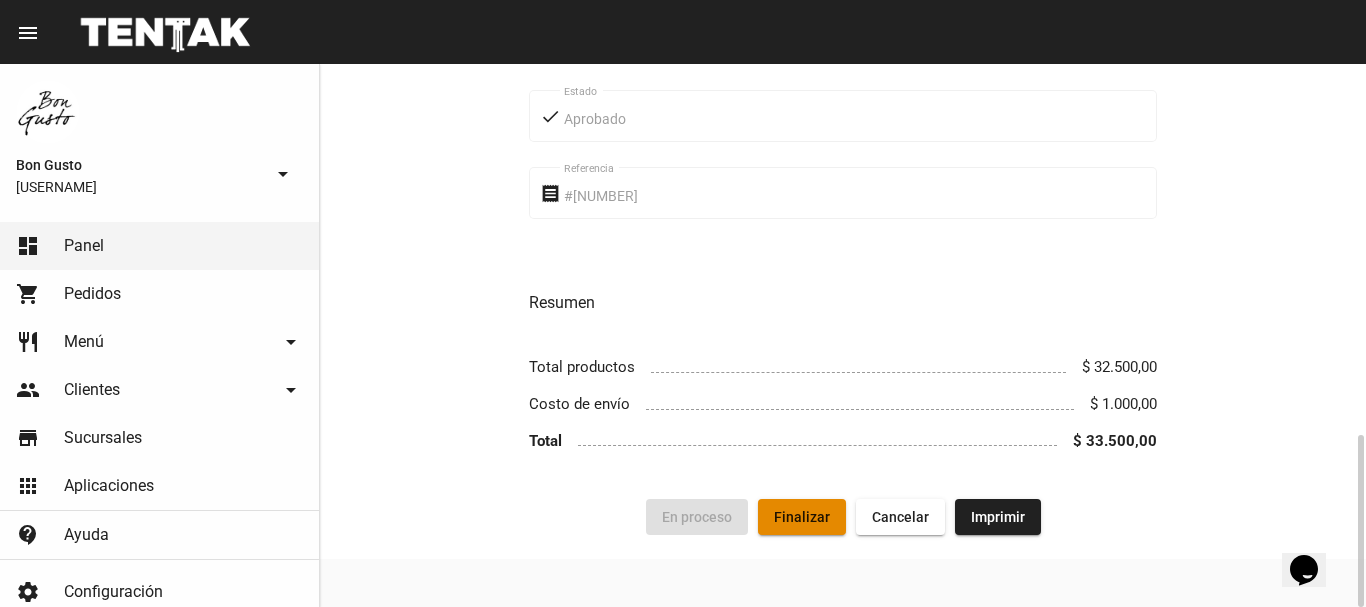 click on "Finalizar" 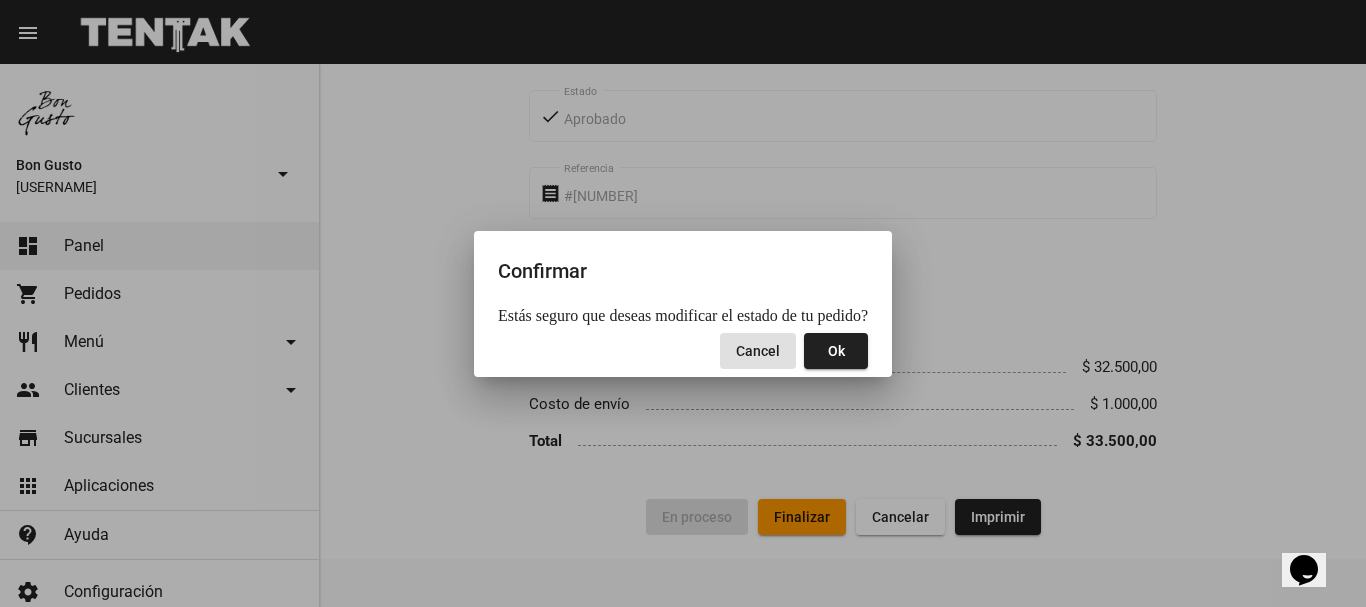 click on "Ok" 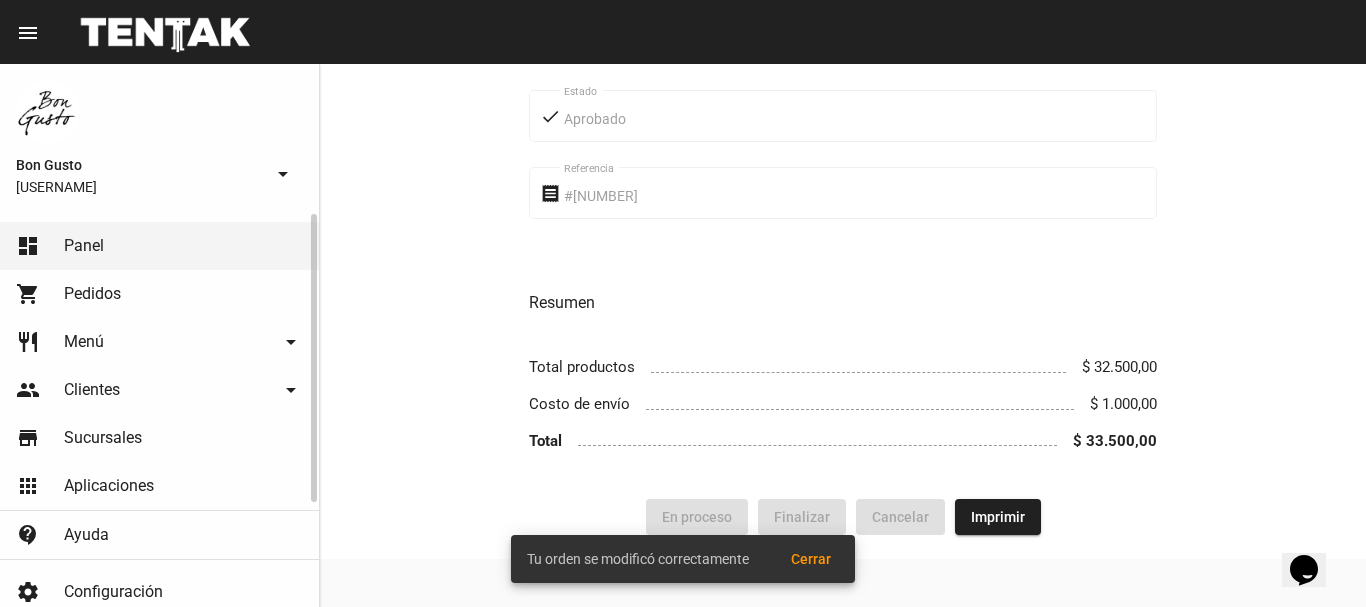 drag, startPoint x: 111, startPoint y: 296, endPoint x: 115, endPoint y: 267, distance: 29.274563 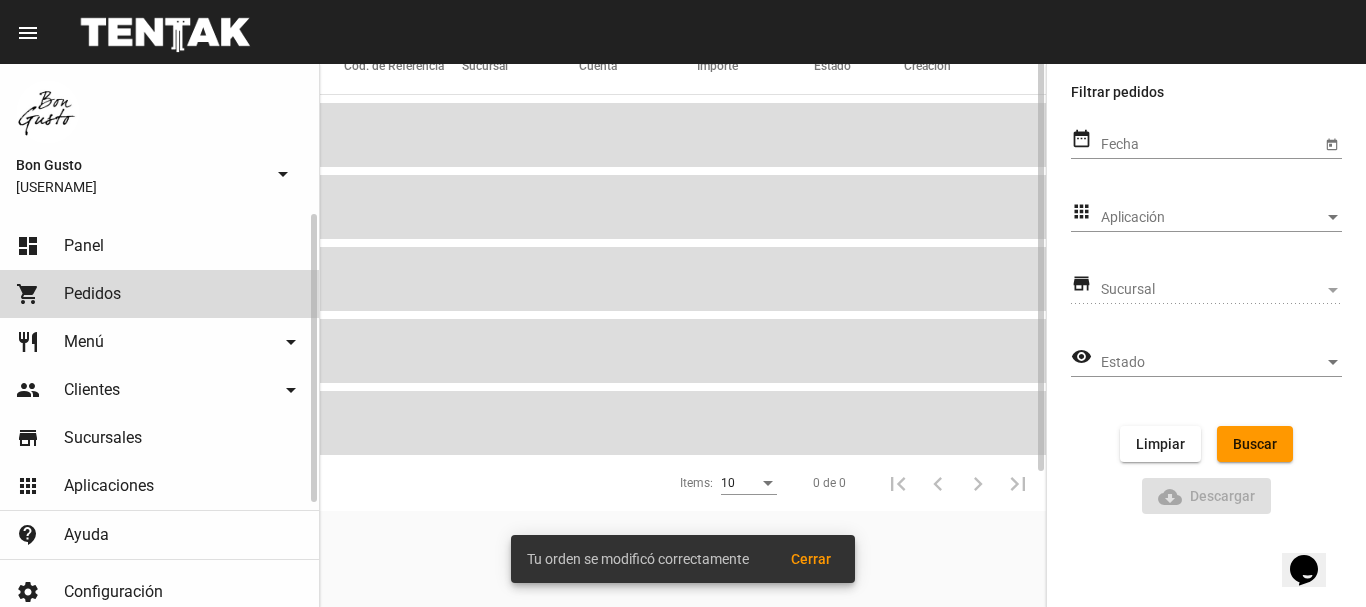 scroll, scrollTop: 0, scrollLeft: 0, axis: both 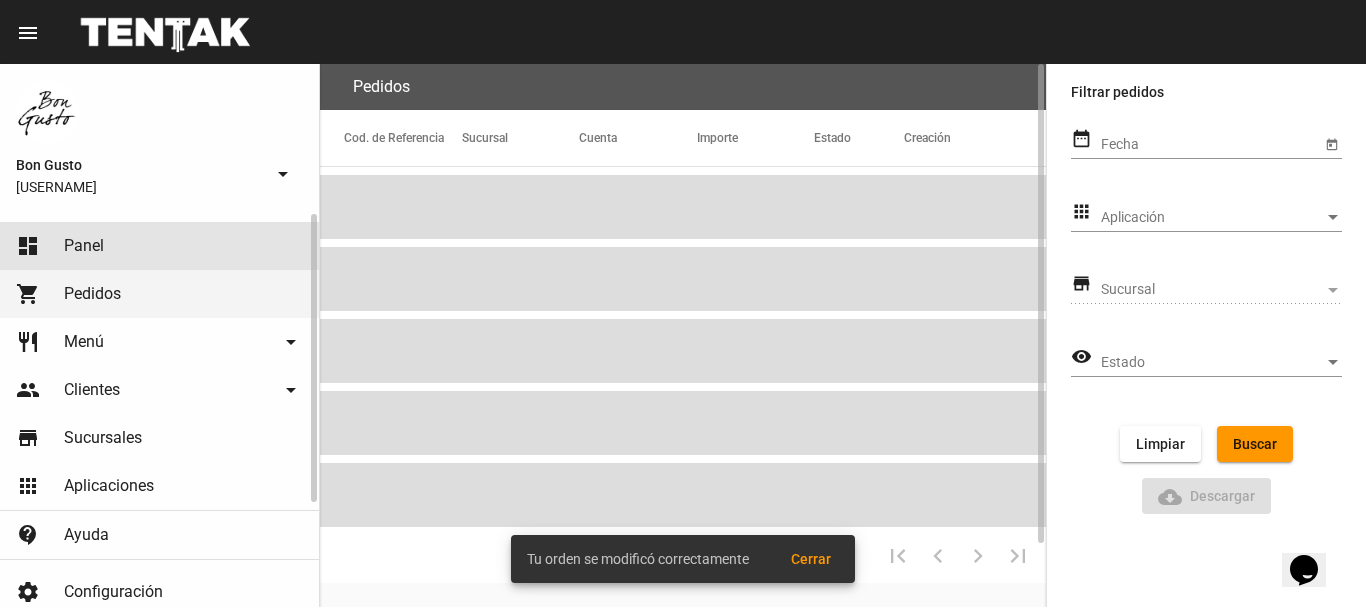 click on "dashboard Panel" 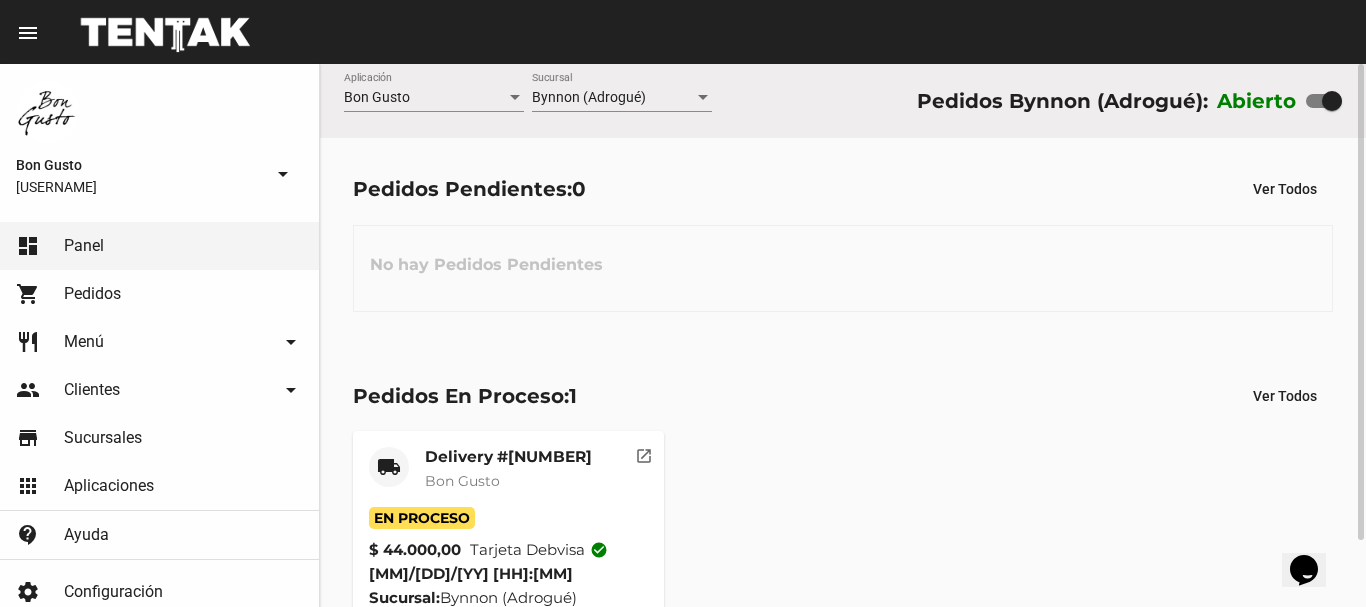 scroll, scrollTop: 76, scrollLeft: 0, axis: vertical 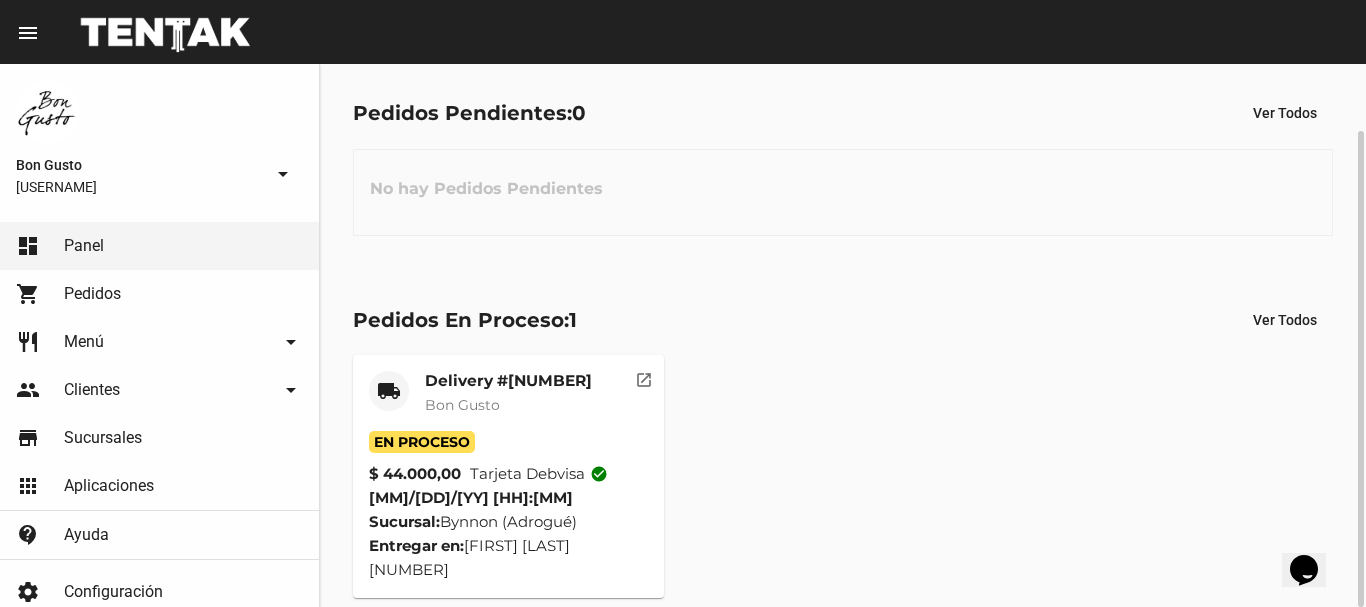 click on "open_in_new" 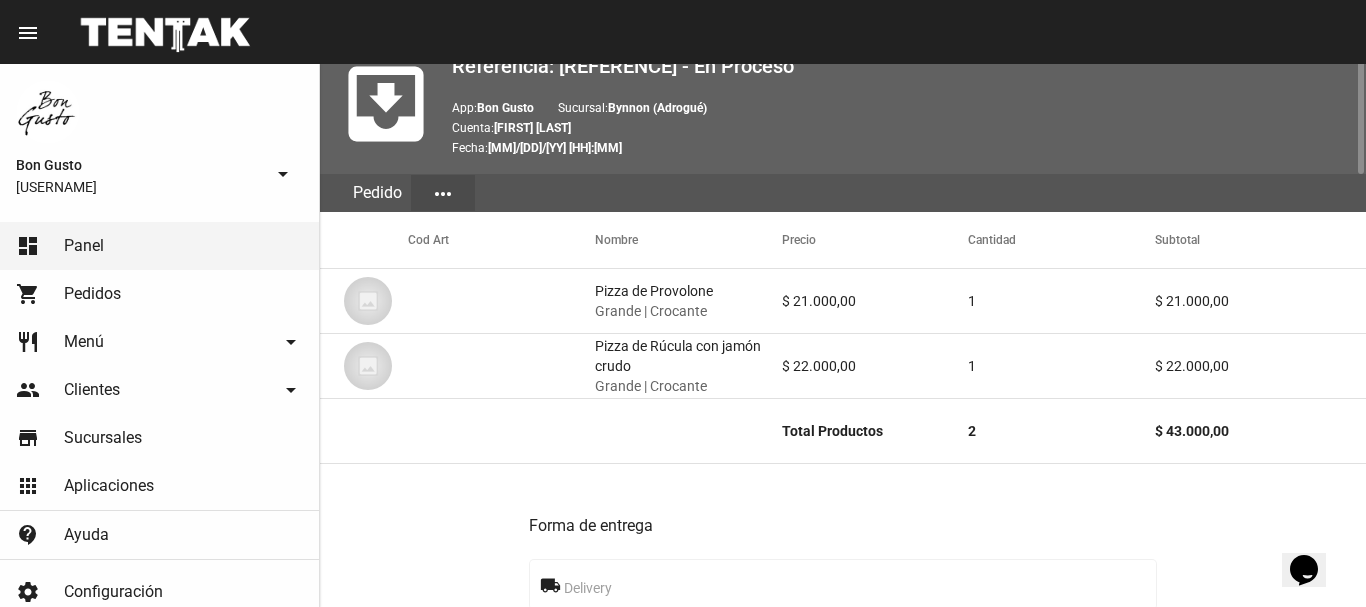 scroll, scrollTop: 0, scrollLeft: 0, axis: both 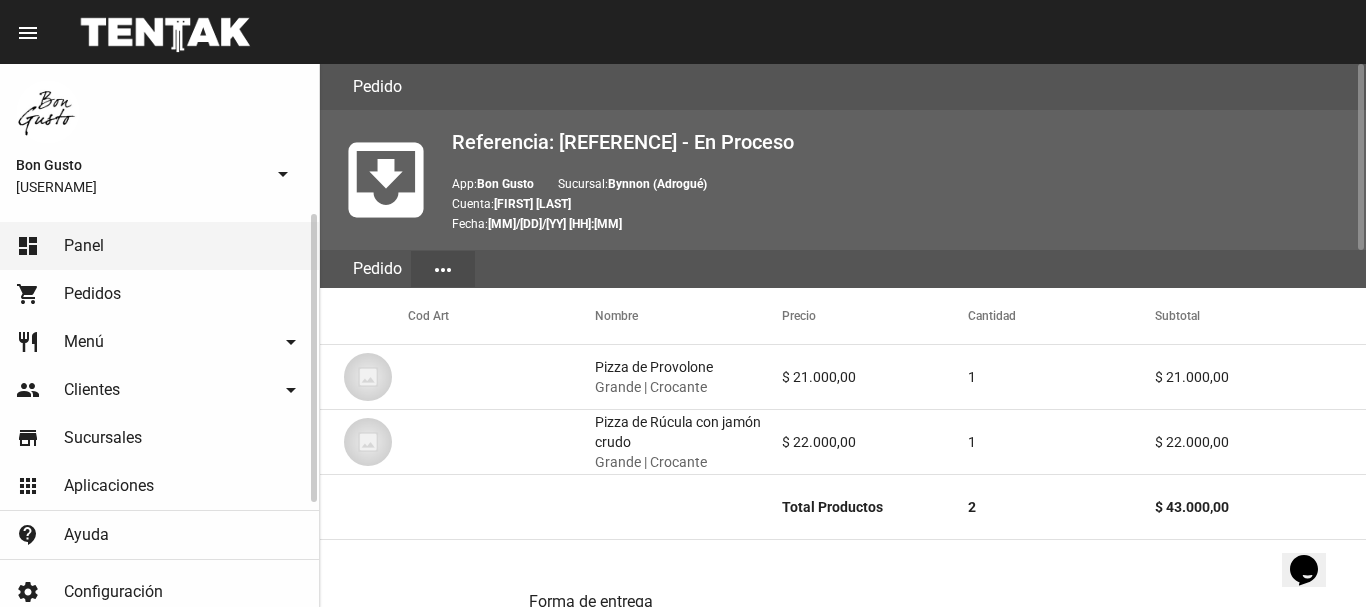 click on "Pedidos" 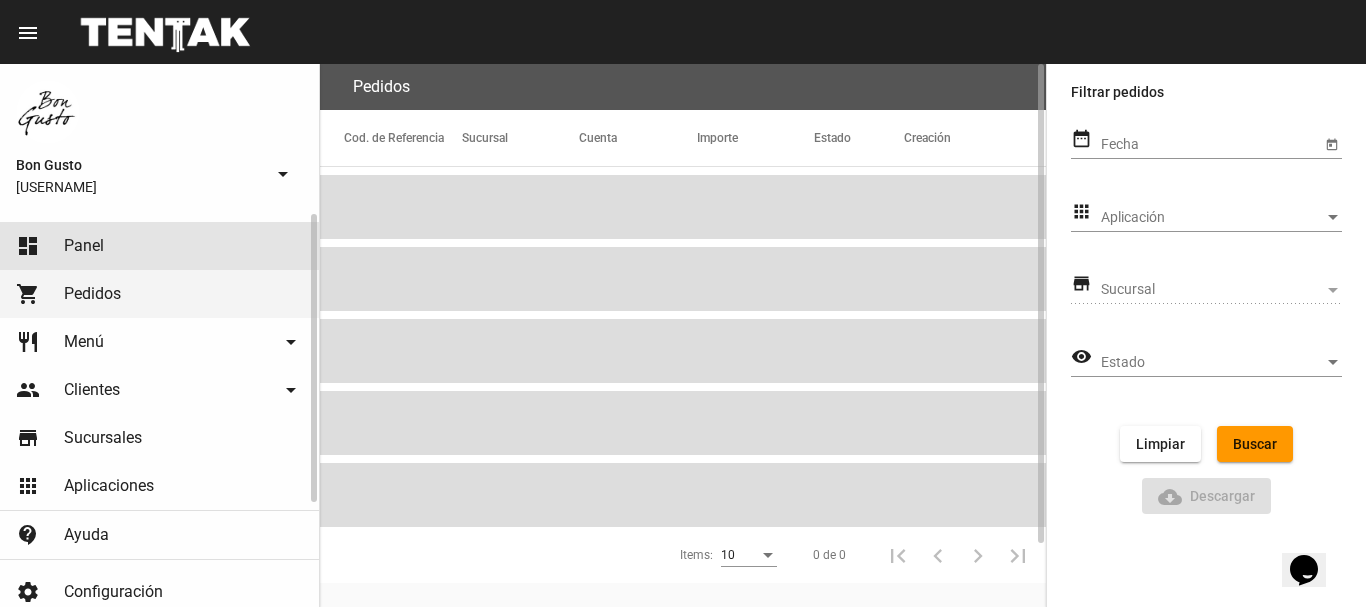 click on "Panel" 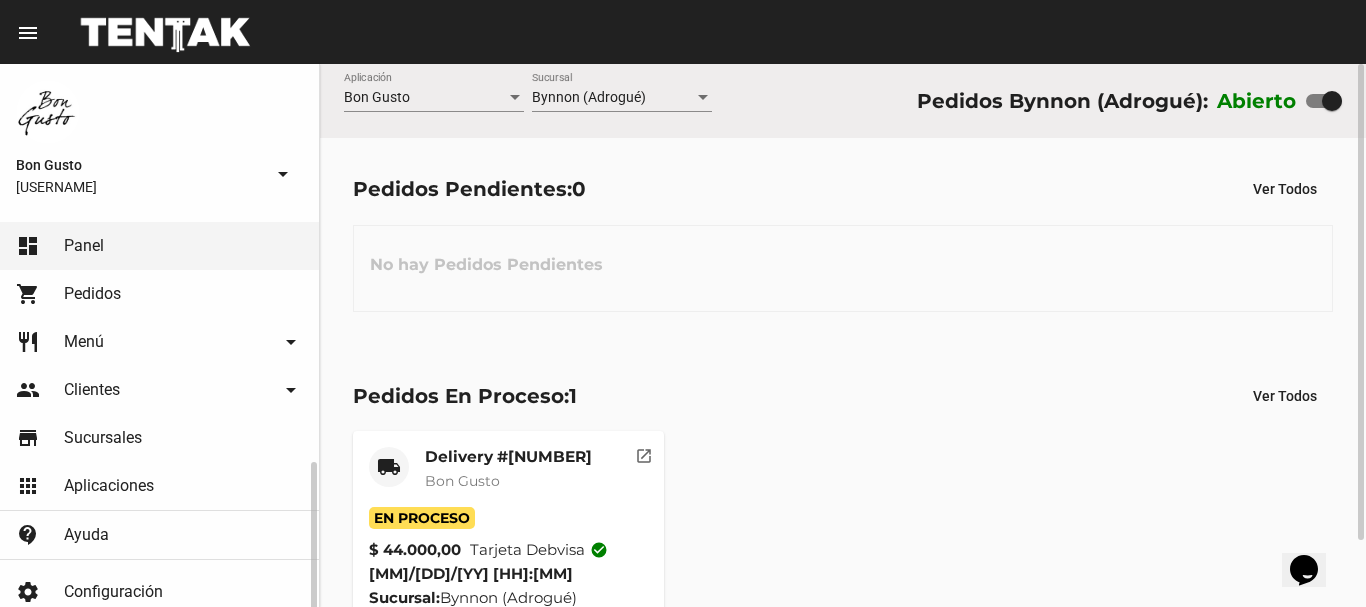scroll, scrollTop: 143, scrollLeft: 0, axis: vertical 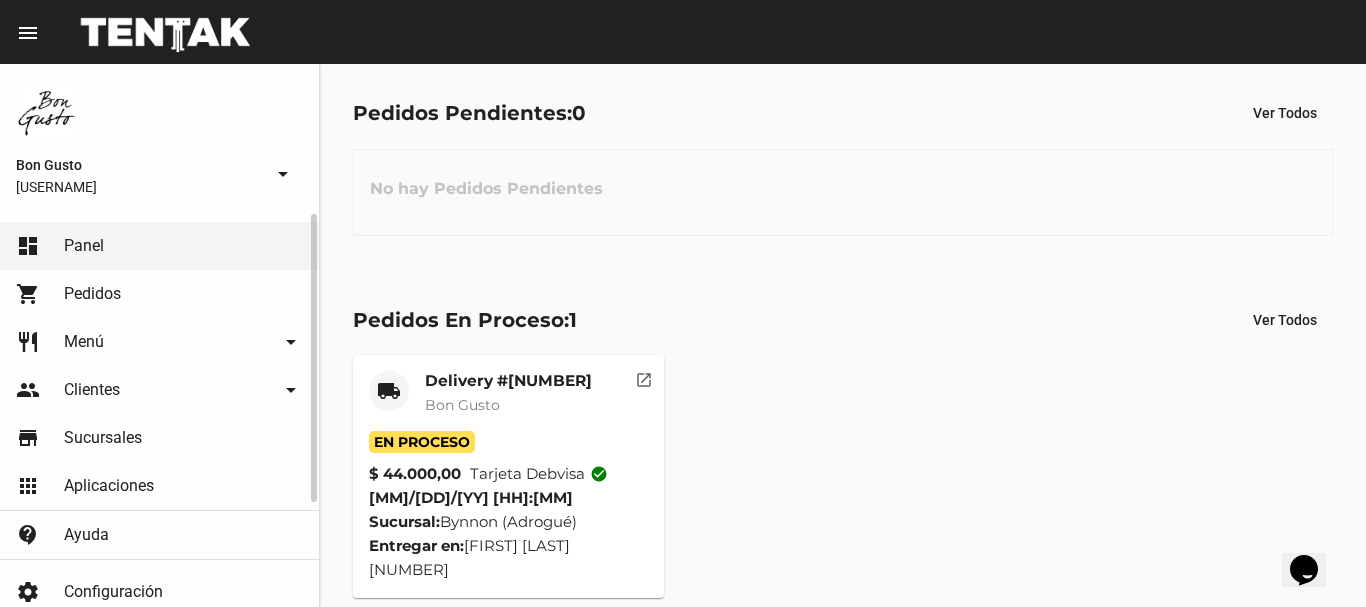 click on "shopping_cart Pedidos" 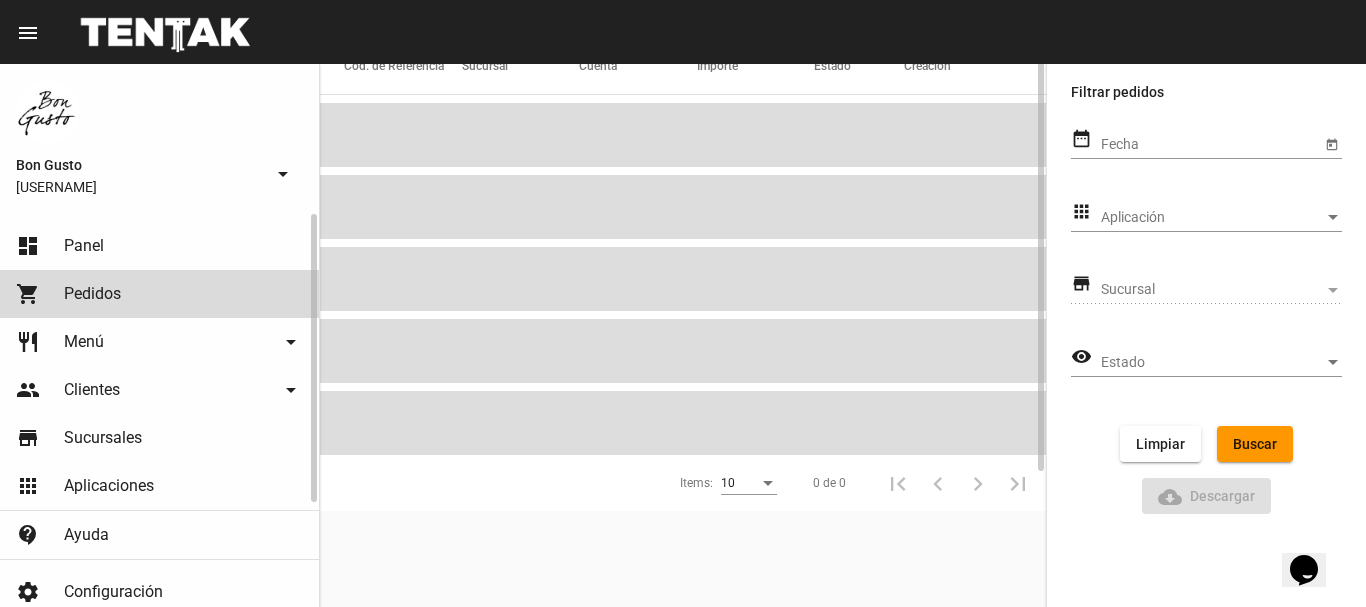 scroll, scrollTop: 0, scrollLeft: 0, axis: both 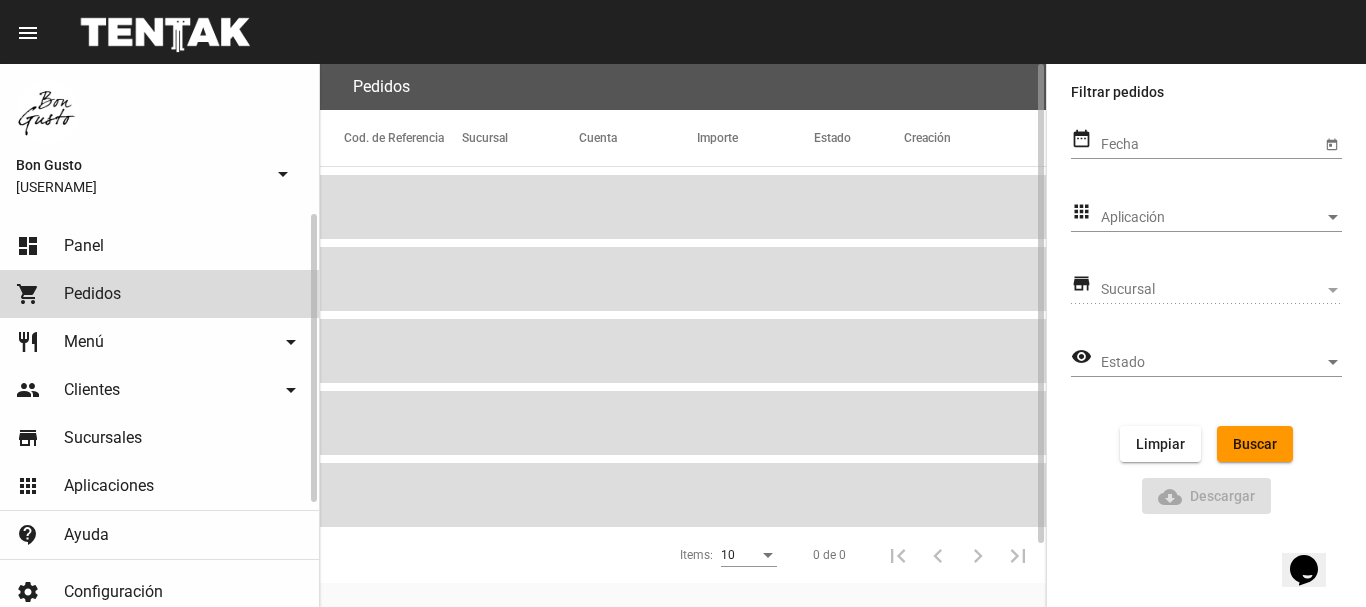 click on "dashboard Panel" 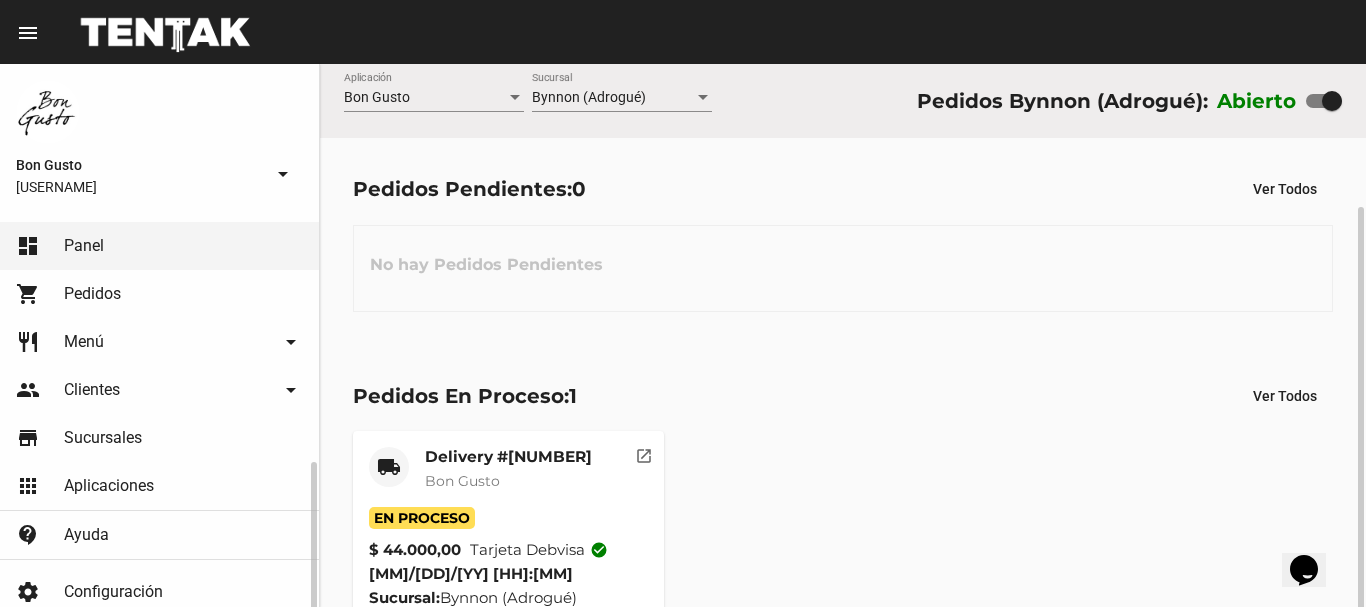 scroll, scrollTop: 143, scrollLeft: 0, axis: vertical 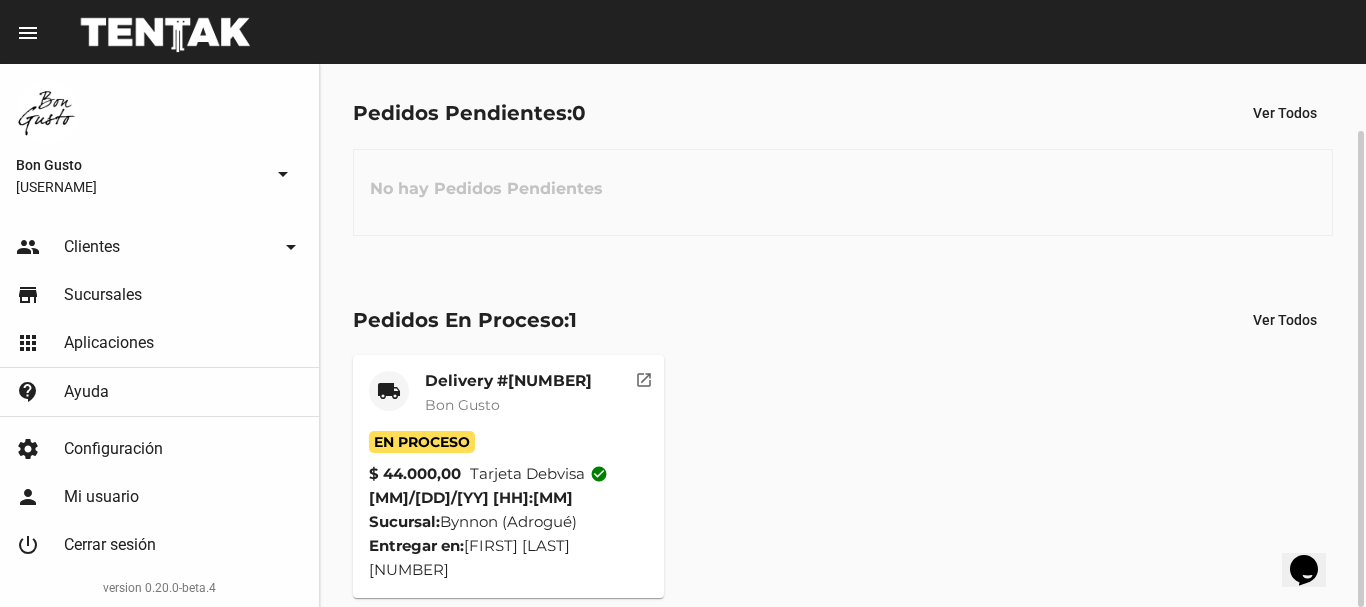 click on "open_in_new" 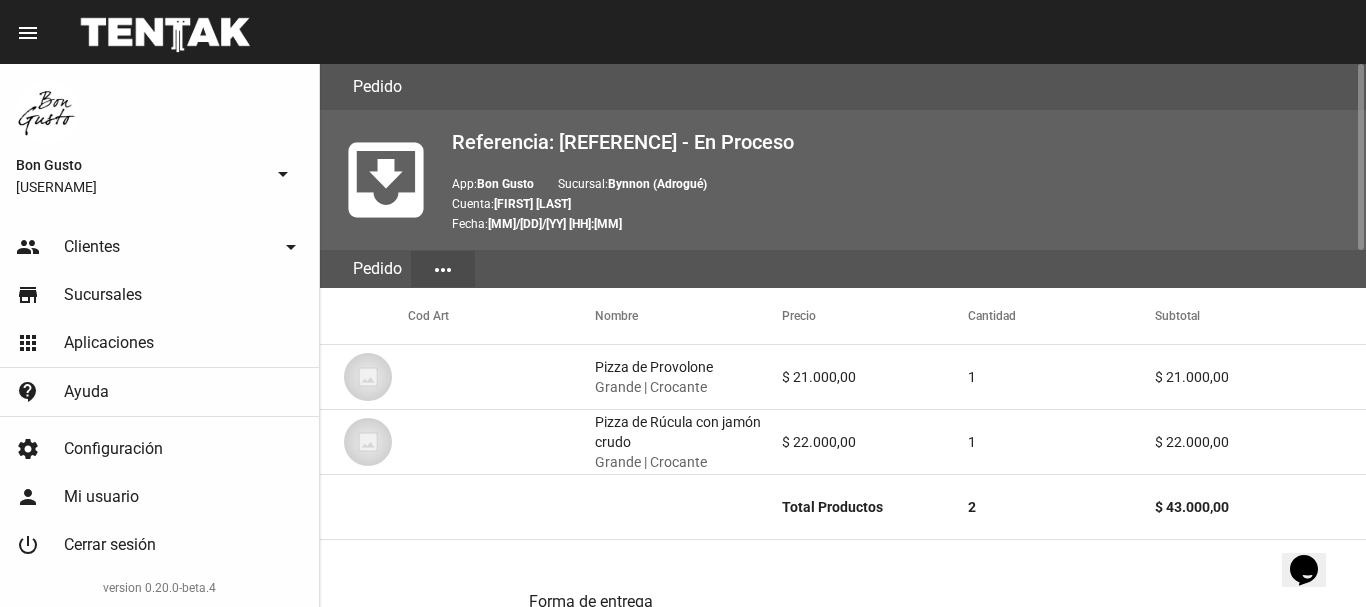 scroll, scrollTop: 1037, scrollLeft: 0, axis: vertical 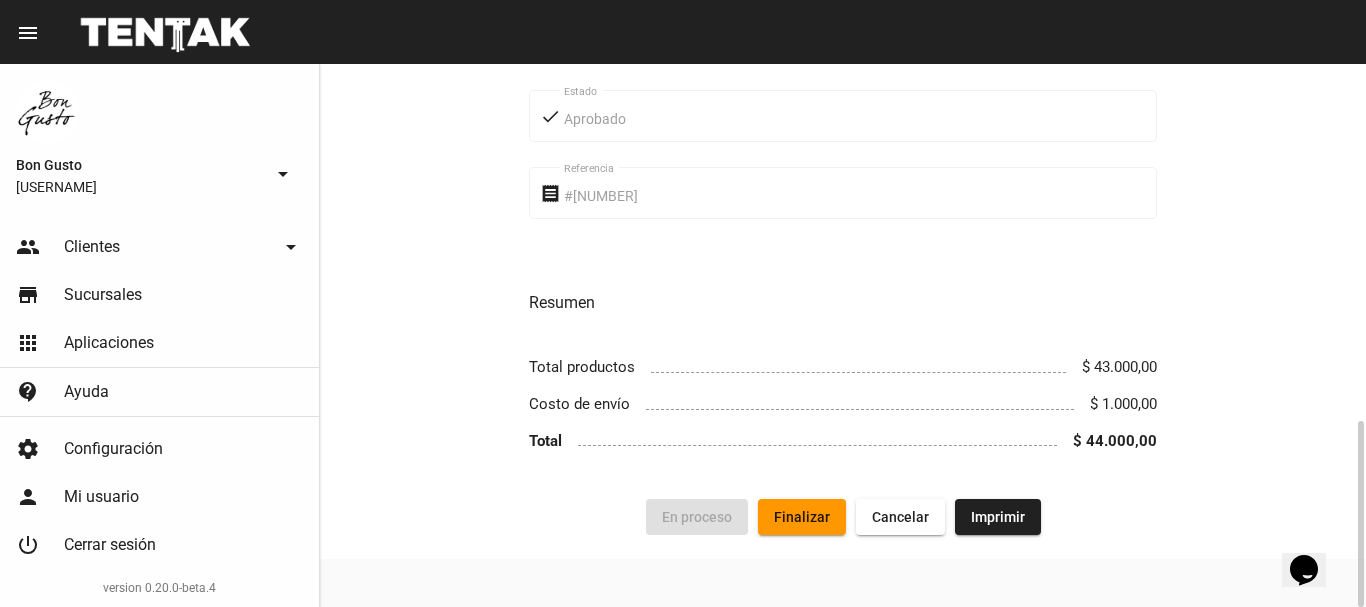 click on "Finalizar" 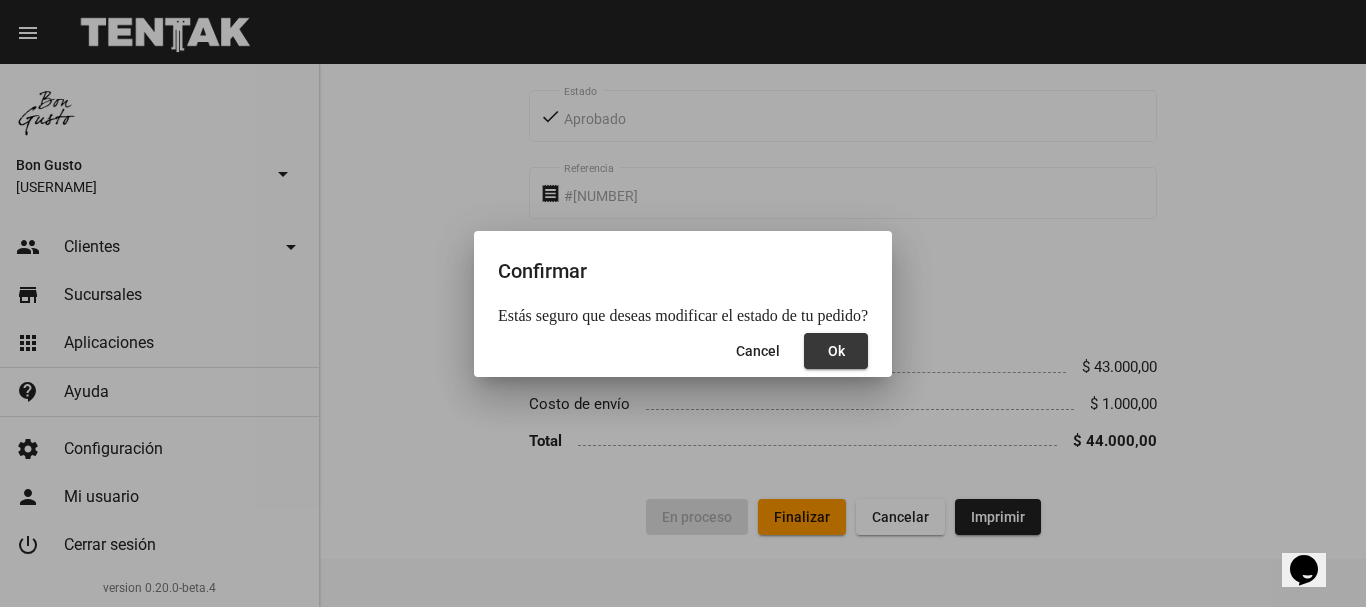 click on "Ok" 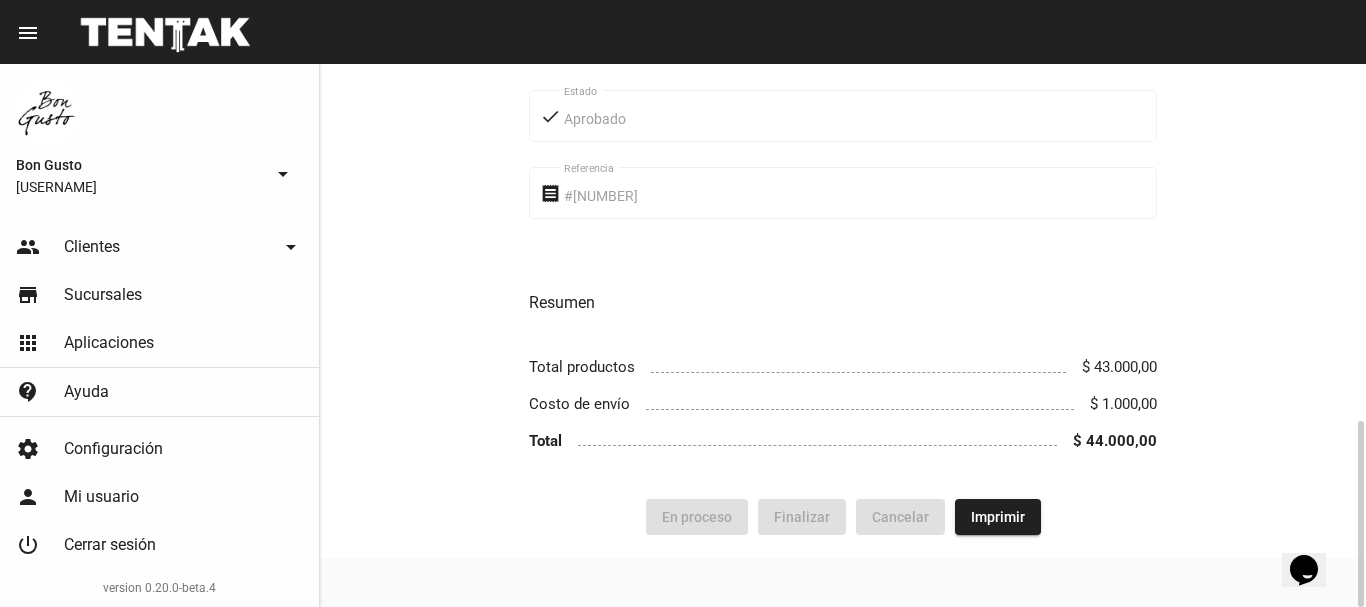 click 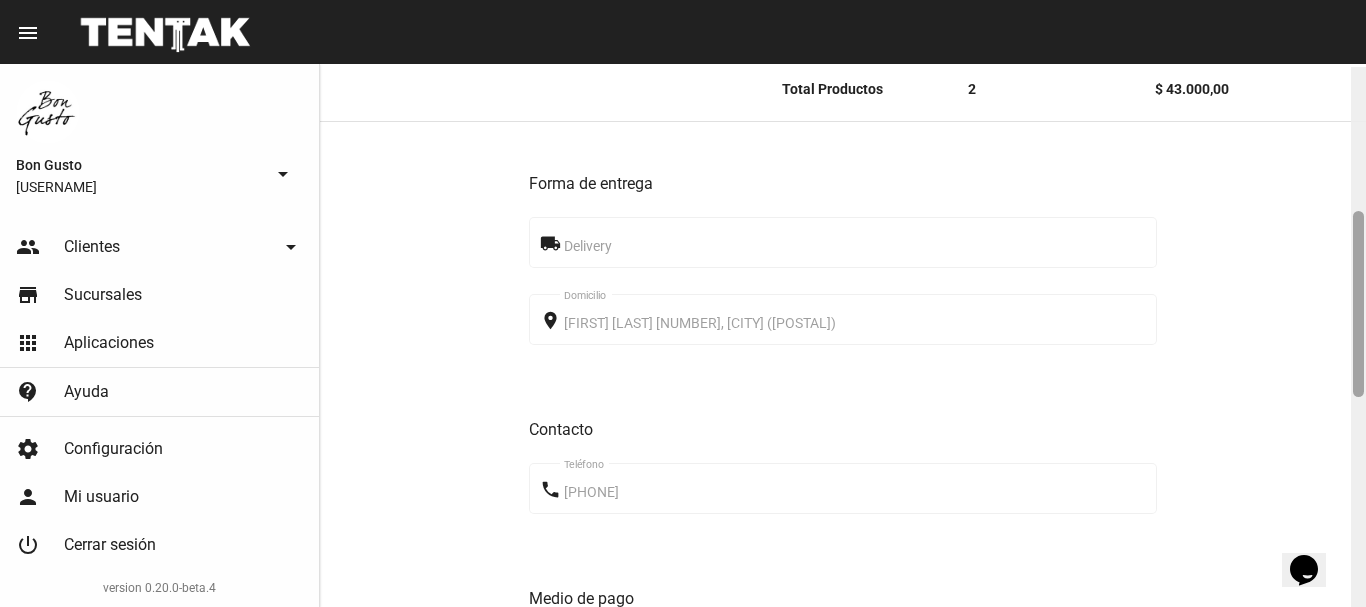 scroll, scrollTop: 424, scrollLeft: 0, axis: vertical 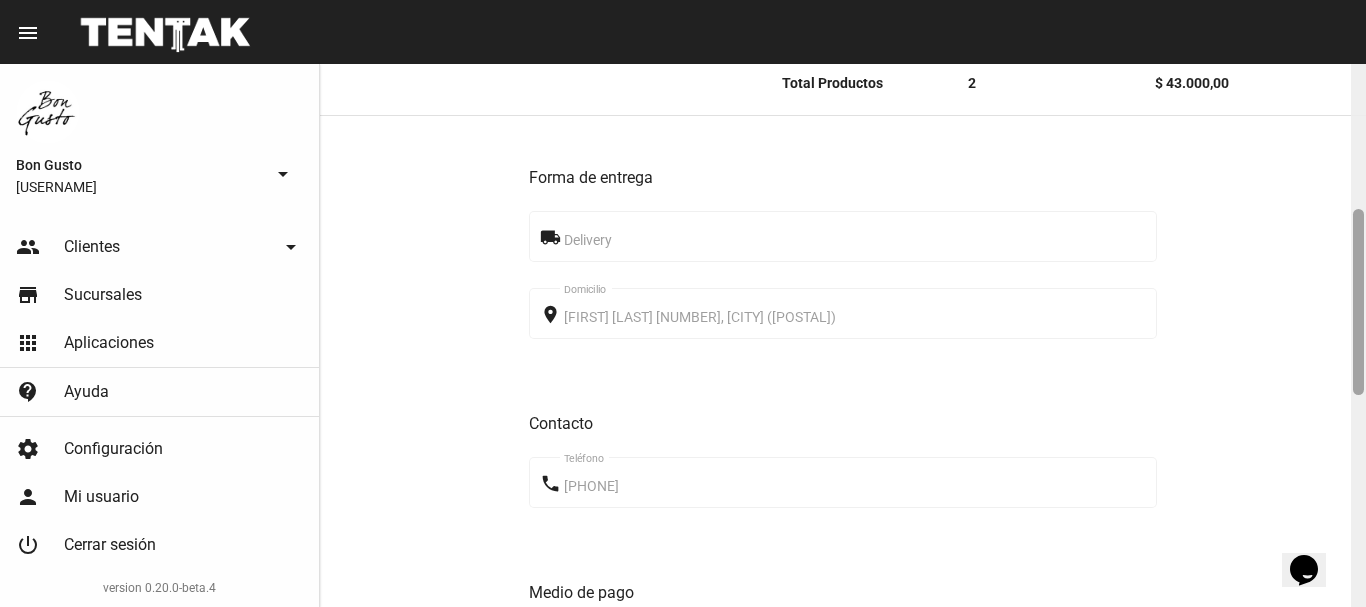 drag, startPoint x: 1361, startPoint y: 188, endPoint x: 1365, endPoint y: 314, distance: 126.06348 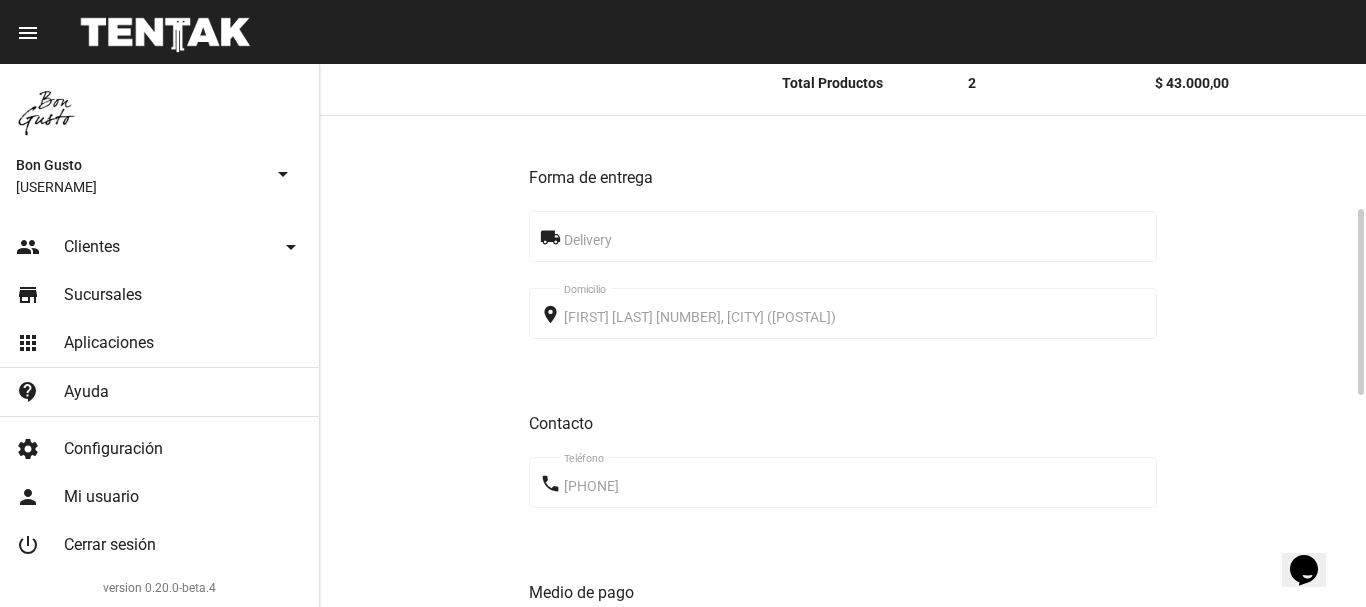 scroll, scrollTop: 1037, scrollLeft: 0, axis: vertical 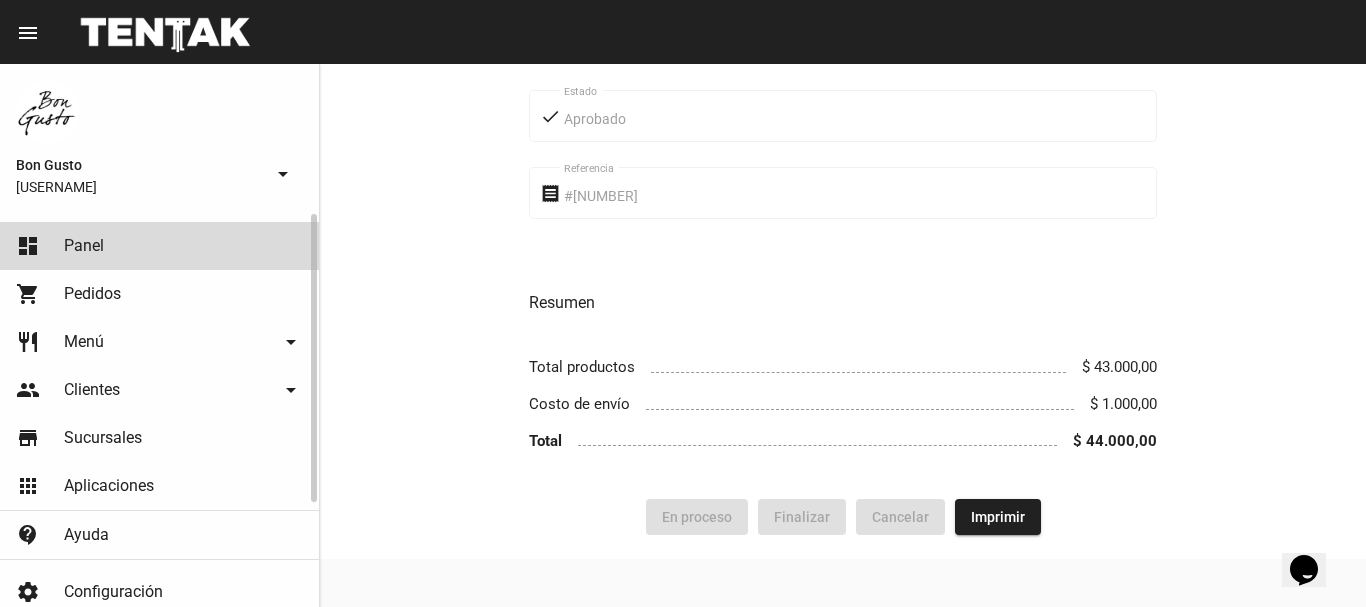 click on "dashboard Panel" 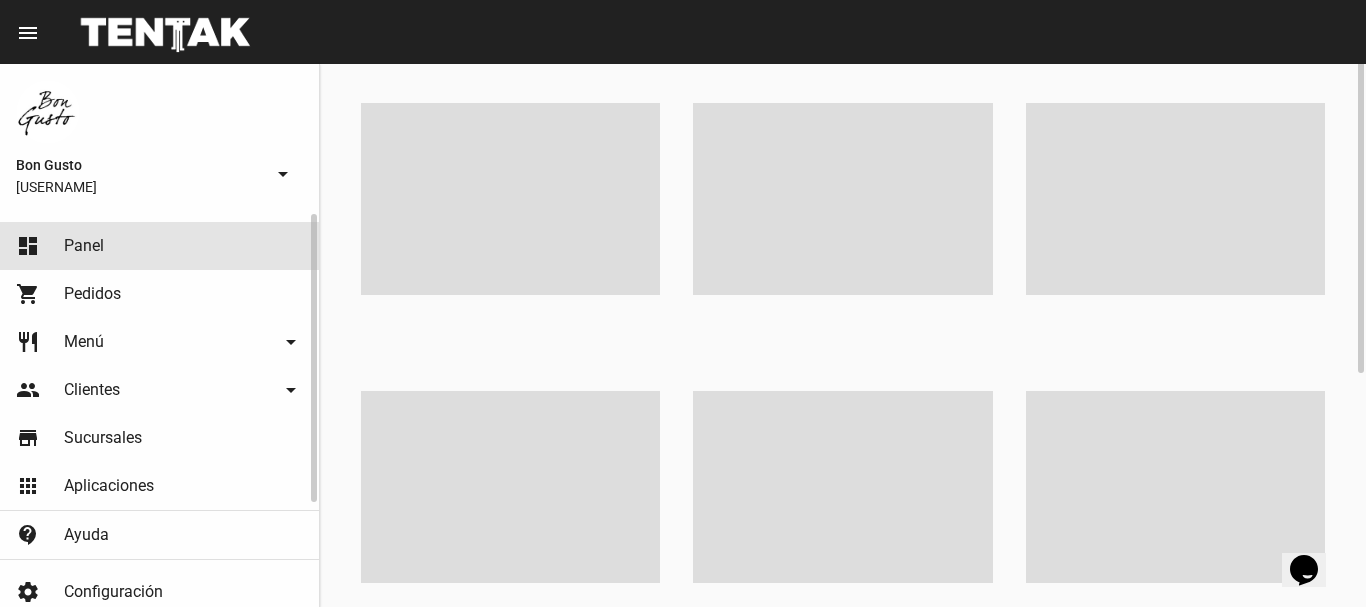 scroll, scrollTop: 0, scrollLeft: 0, axis: both 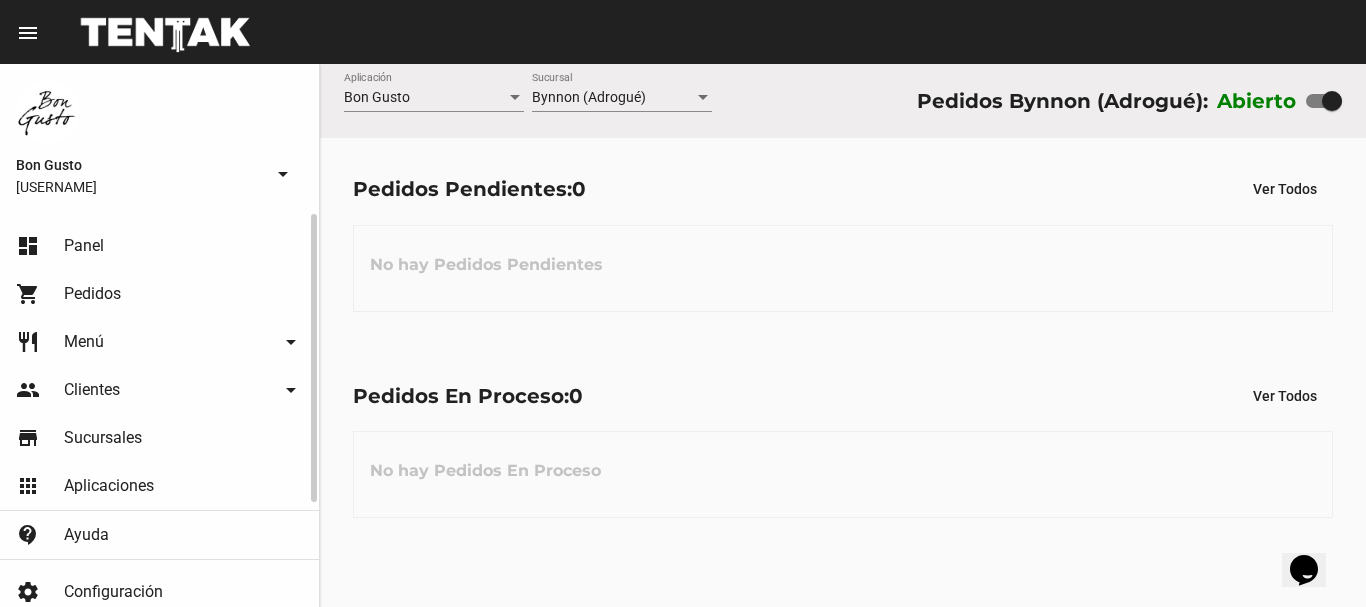 click on "shopping_cart Pedidos" 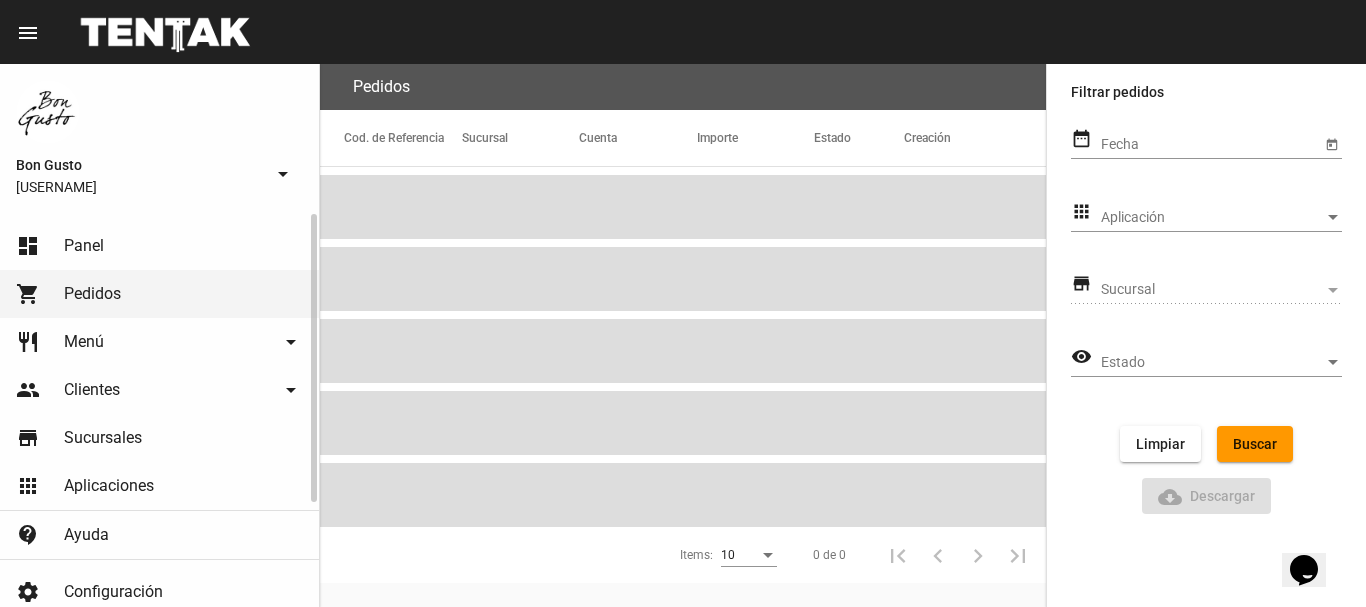 click on "dashboard Panel" 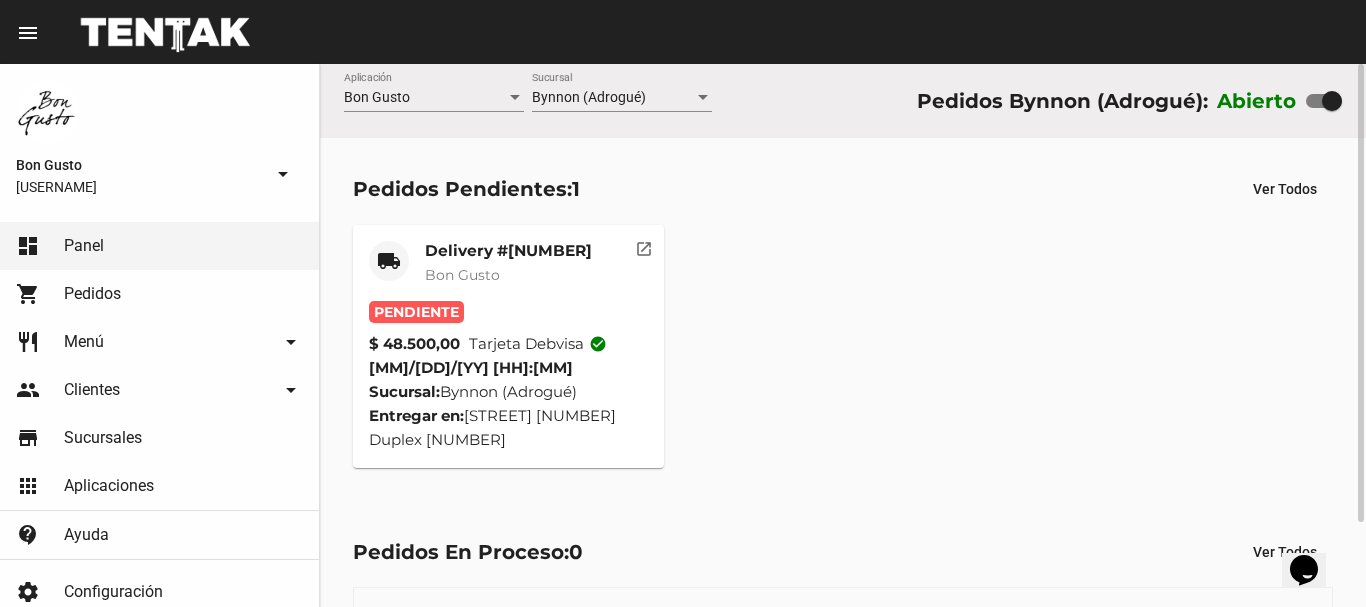 click on "open_in_new" 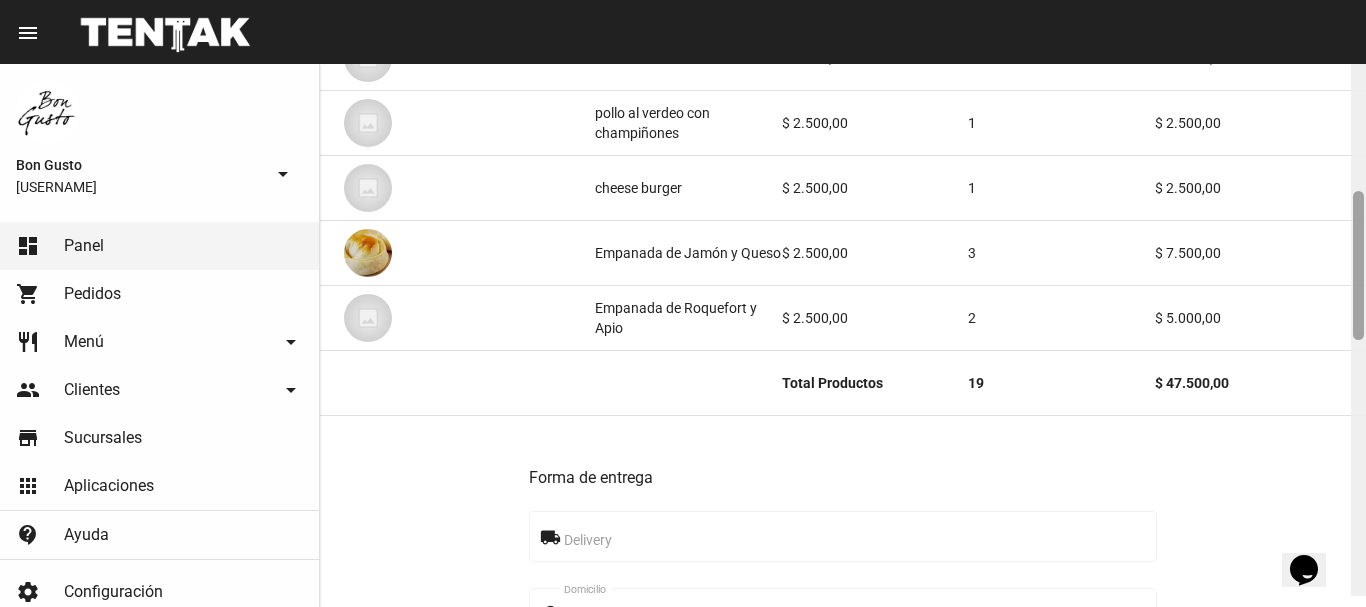 scroll, scrollTop: 485, scrollLeft: 0, axis: vertical 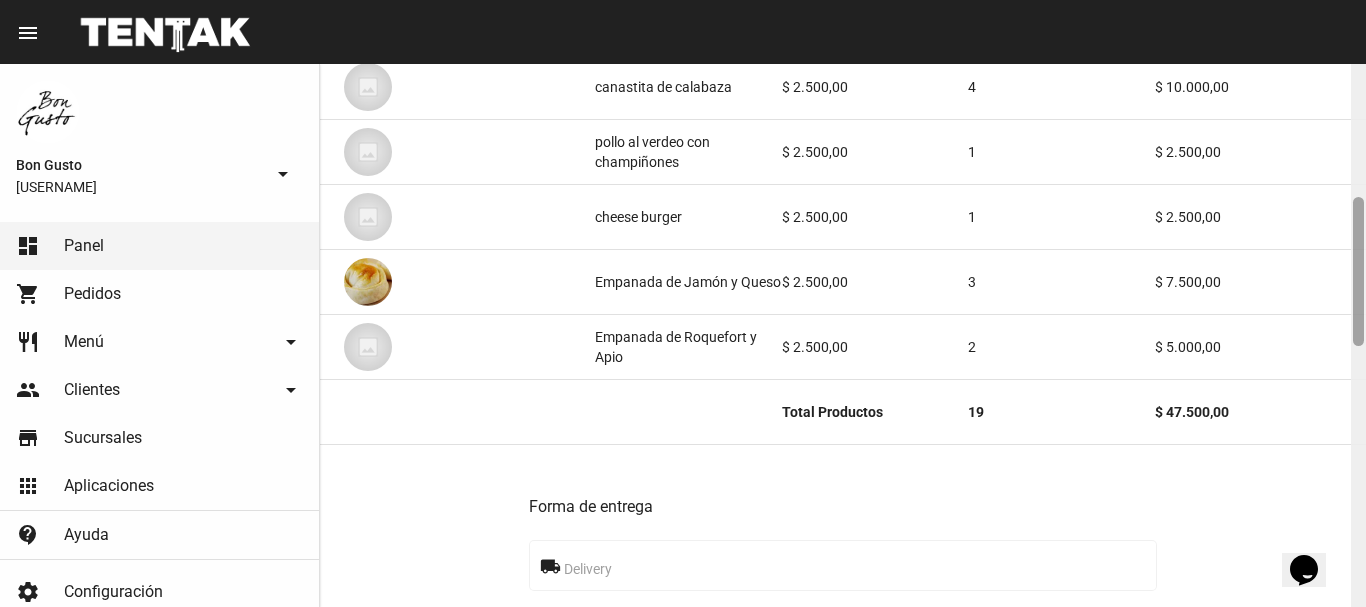 drag, startPoint x: 1359, startPoint y: 101, endPoint x: 1365, endPoint y: 235, distance: 134.13426 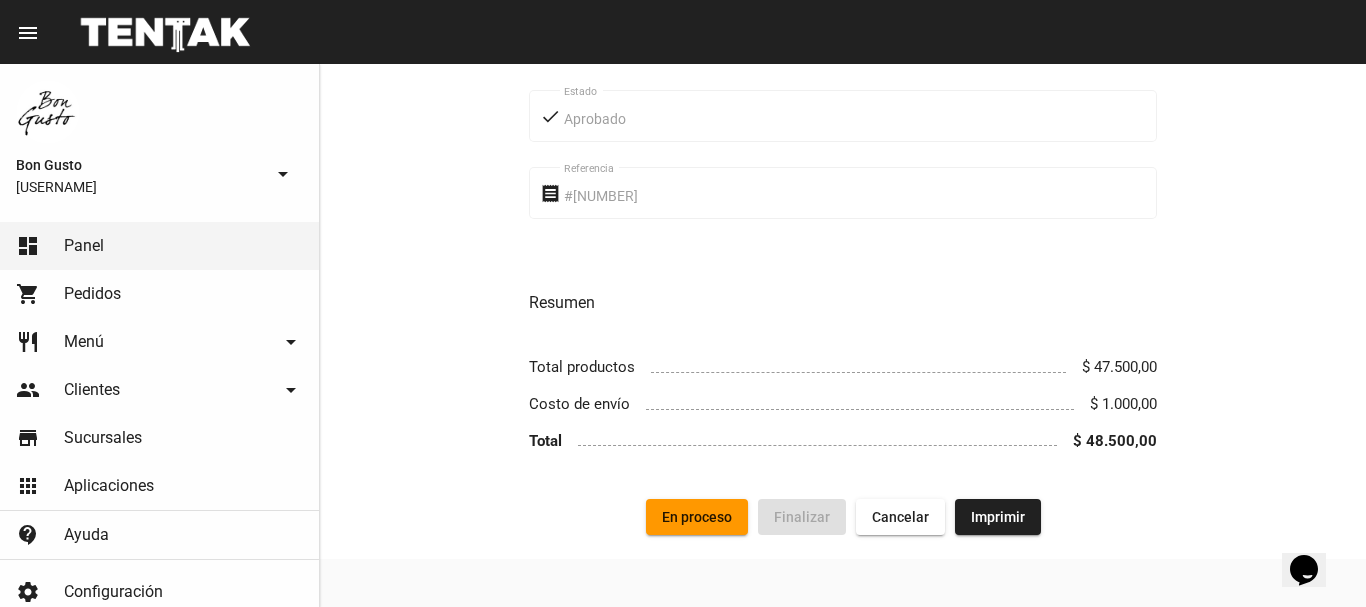 scroll, scrollTop: 760, scrollLeft: 0, axis: vertical 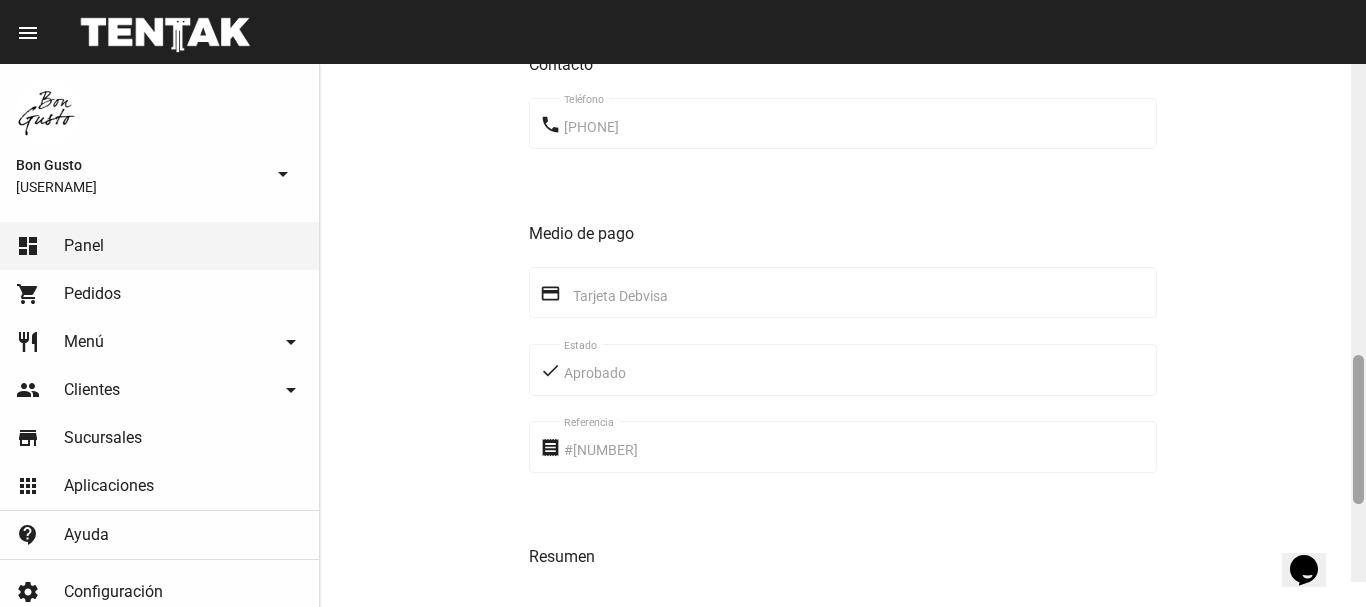 drag, startPoint x: 1358, startPoint y: 283, endPoint x: 1365, endPoint y: 397, distance: 114.21471 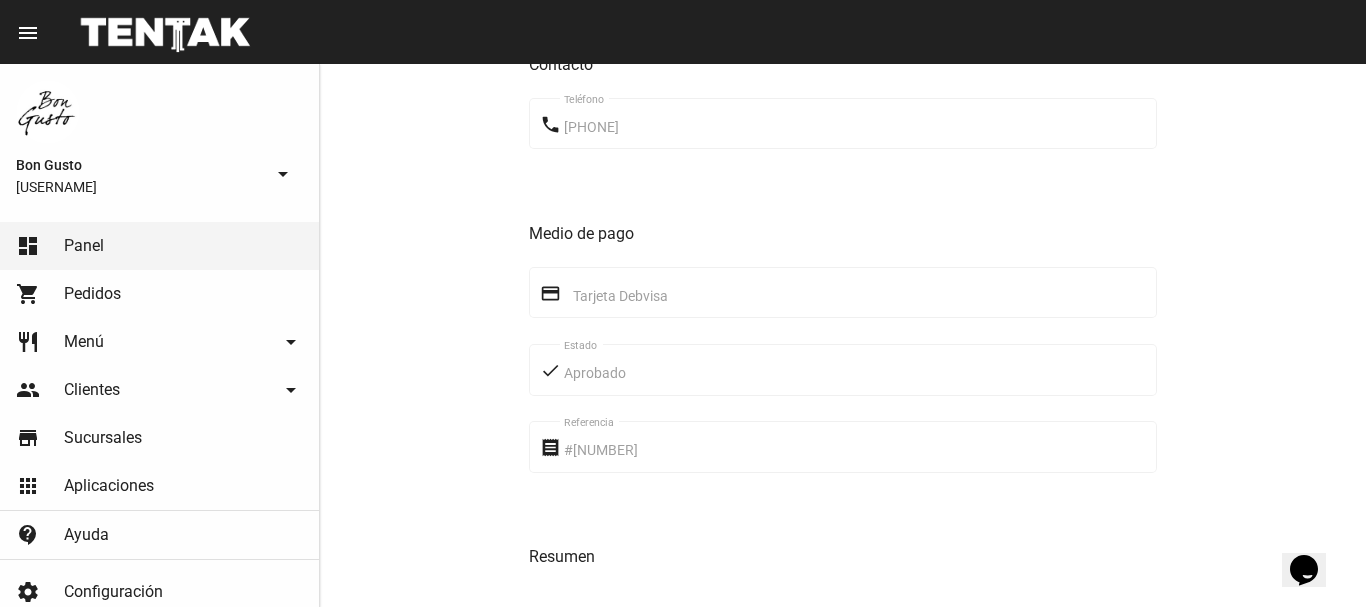 scroll, scrollTop: 1427, scrollLeft: 0, axis: vertical 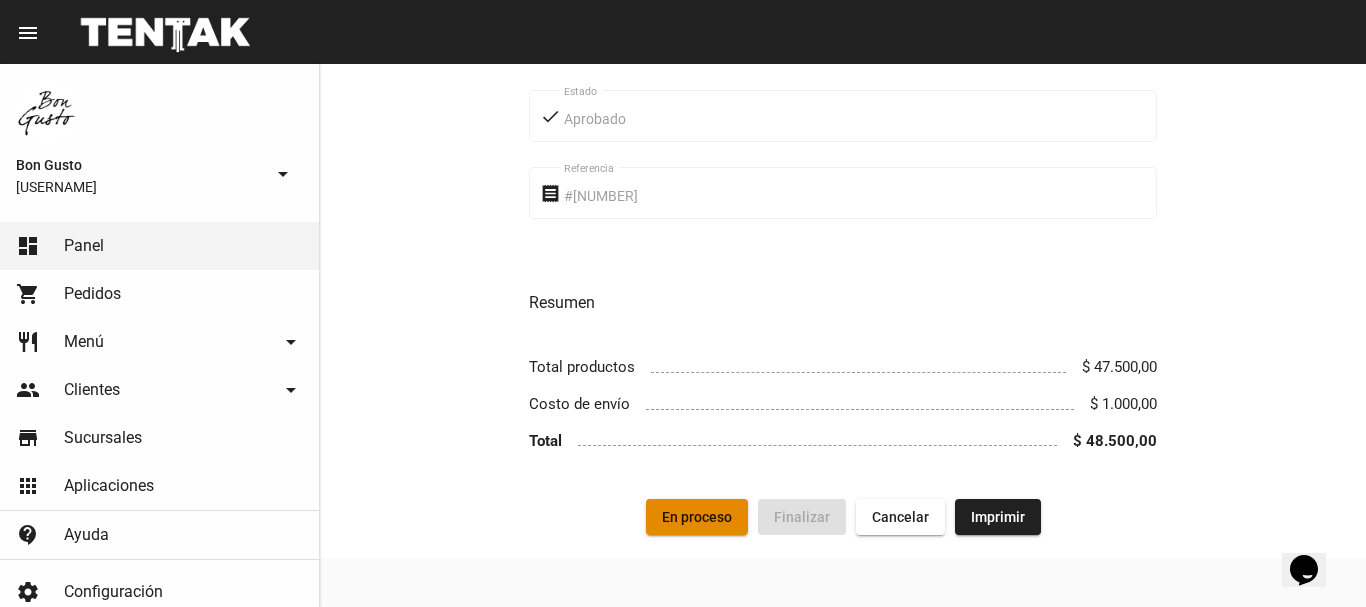 click on "En proceso" 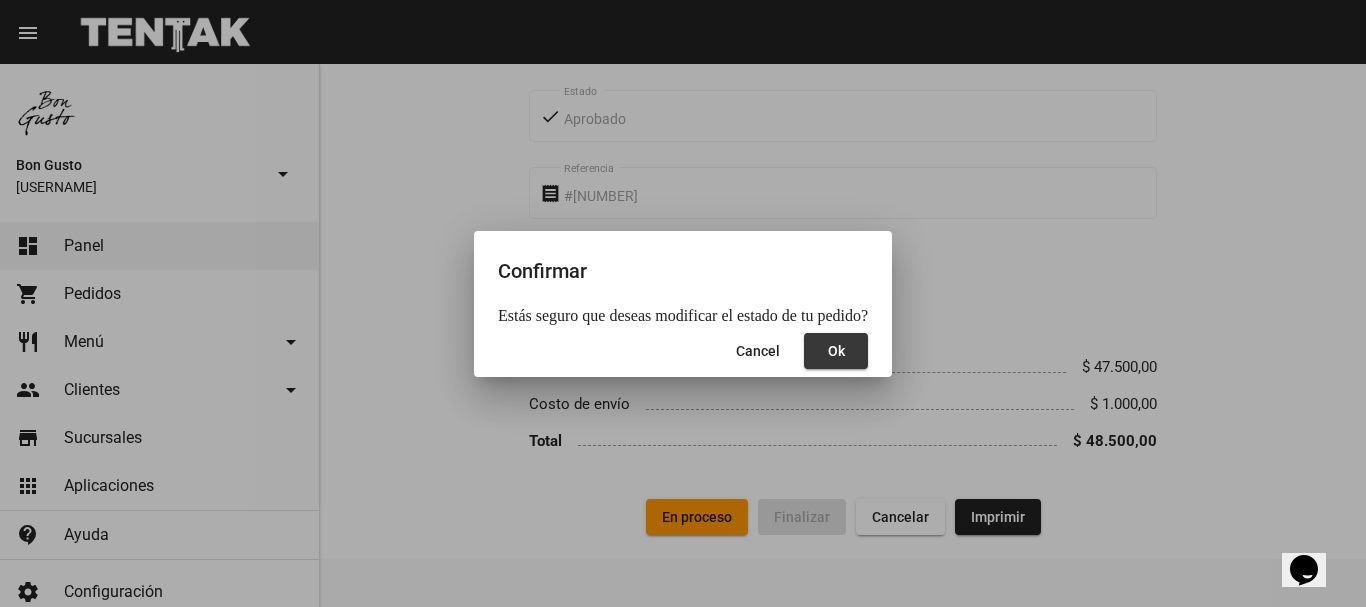 click on "Ok" 